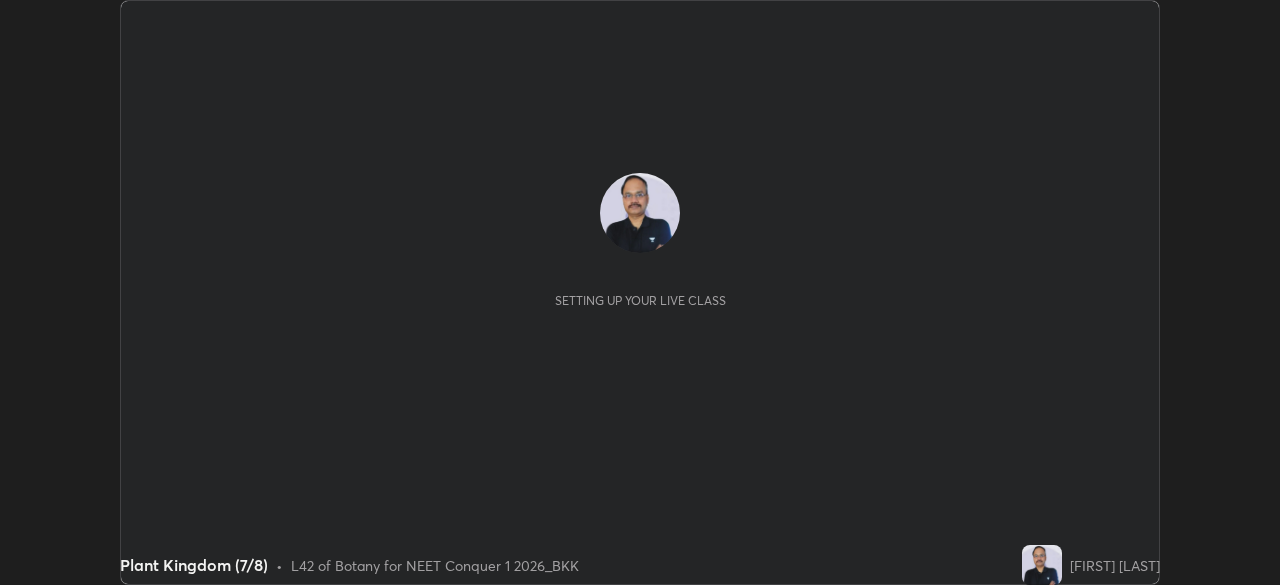 scroll, scrollTop: 0, scrollLeft: 0, axis: both 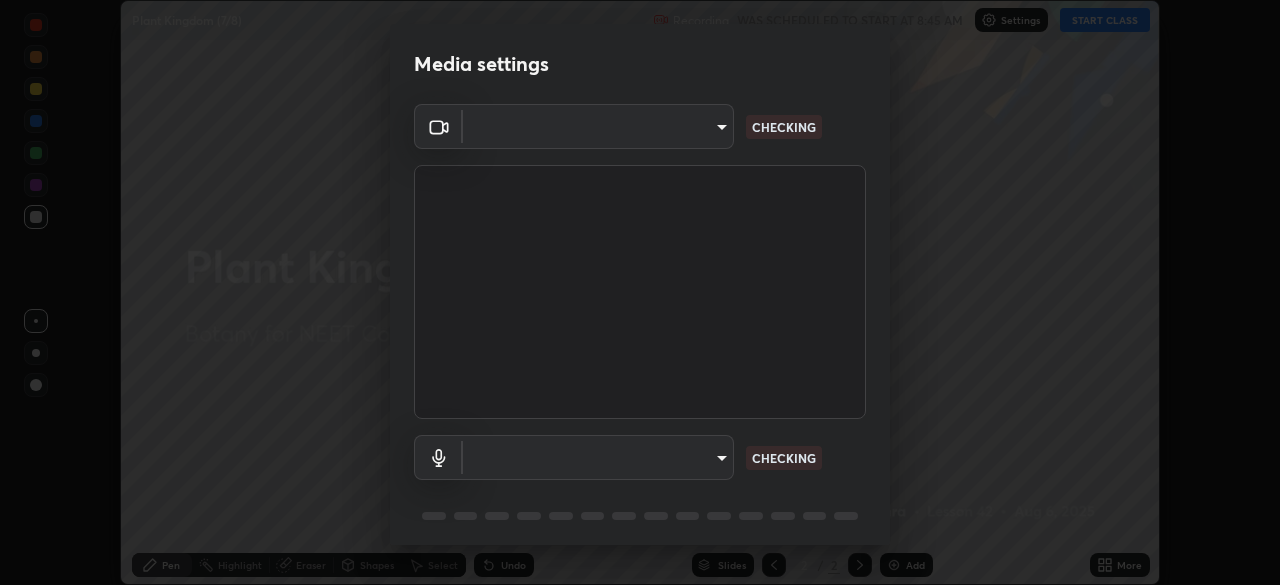 type on "f379f88c7eecd18b82443c427f5097107980474ccb0a7da4b49bb88eac045dbe" 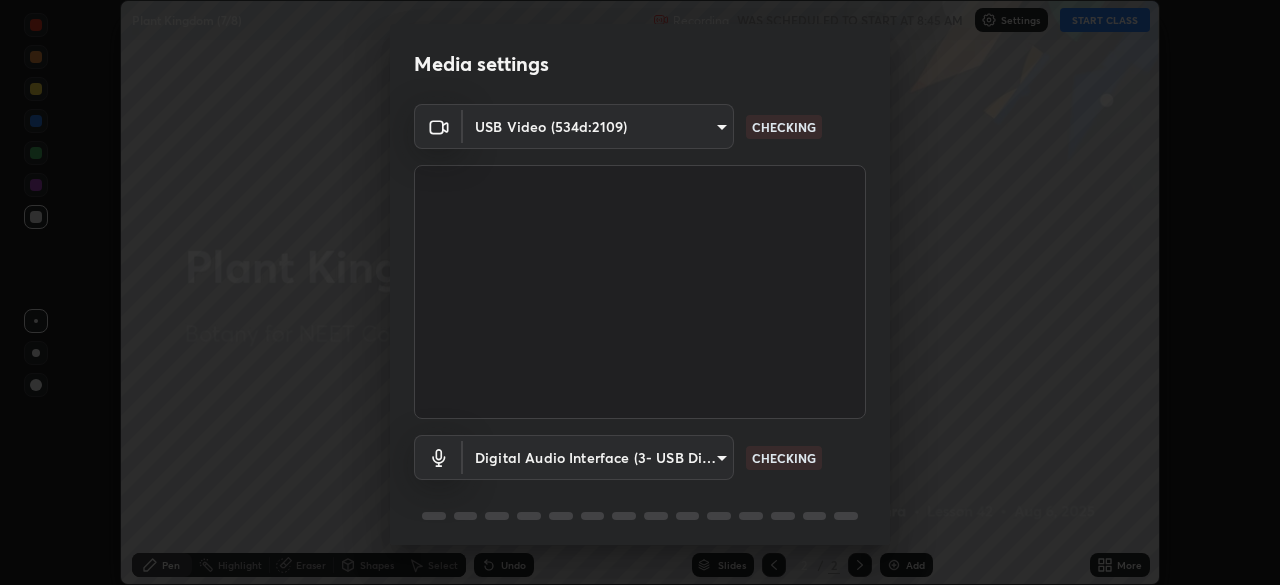 scroll, scrollTop: 71, scrollLeft: 0, axis: vertical 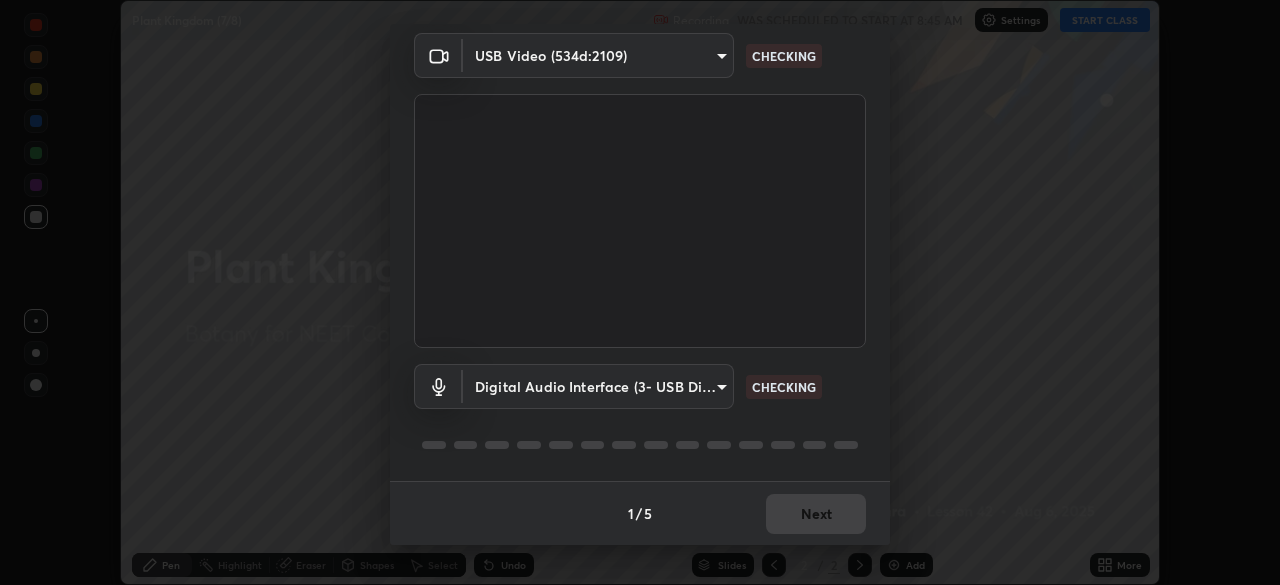 click on "Erase all Plant Kingdom (7/8) Recording WAS SCHEDULED TO START AT  8:45 AM Settings START CLASS Setting up your live class Plant Kingdom (7/8) • L42 of Botany for NEET Conquer 1 2026_BKK [FIRST] [LAST] Pen Highlight Eraser Shapes Select Undo Slides 2 / 2 Add More No doubts shared Encourage your learners to ask a doubt for better clarity Report an issue Reason for reporting Buffering Chat not working Audio - Video sync issue Educator video quality low ​ Attach an image Report Media settings USB Video (534d:2109) f379f88c7eecd18b82443c427f5097107980474ccb0a7da4b49bb88eac045dbe CHECKING Digital Audio Interface (3- USB Digital Audio) 89c9aa76398600620267cb471374a6d098fa59d77a1346fb2dfb8242087f0d07 CHECKING 1 / 5 Next" at bounding box center (640, 292) 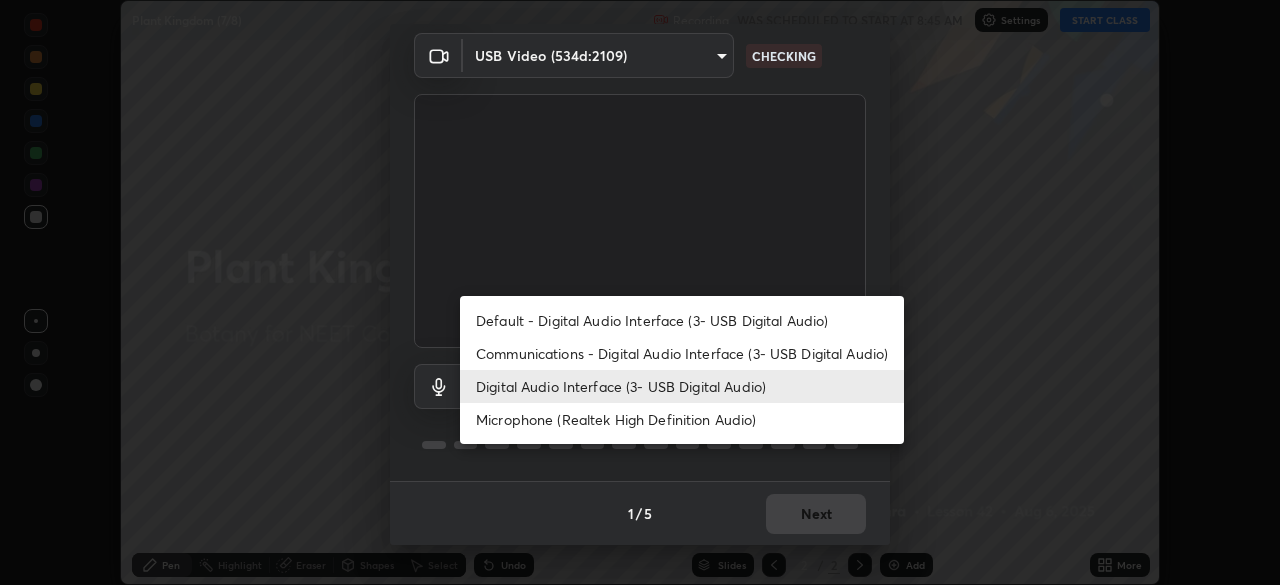 click on "Microphone (Realtek High Definition Audio)" at bounding box center (682, 419) 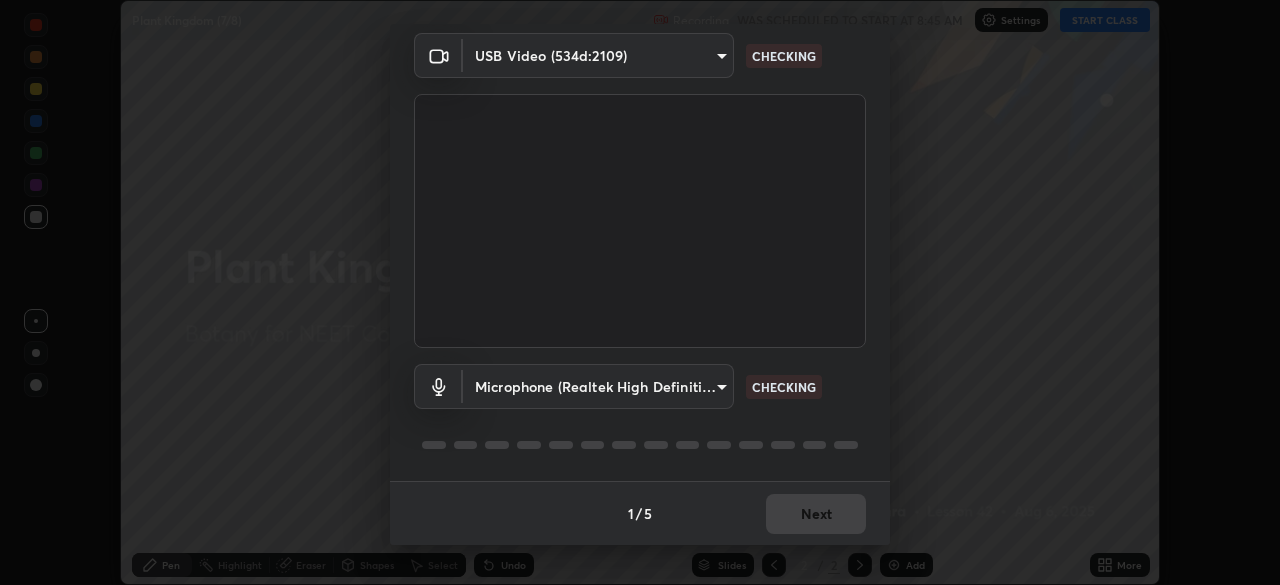 click on "Erase all Plant Kingdom (7/8) Recording WAS SCHEDULED TO START AT  8:45 AM Settings START CLASS Setting up your live class Plant Kingdom (7/8) • L42 of Botany for NEET Conquer 1 2026_BKK [FIRST] [LAST] Pen Highlight Eraser Shapes Select Undo Slides 2 / 2 Add More No doubts shared Encourage your learners to ask a doubt for better clarity Report an issue Reason for reporting Buffering Chat not working Audio - Video sync issue Educator video quality low ​ Attach an image Report Media settings USB Video (534d:2109) f379f88c7eecd18b82443c427f5097107980474ccb0a7da4b49bb88eac045dbe CHECKING Microphone (Realtek High Definition Audio) 59fedd37936817dbf028284c286de5ced93efc6281e566448f55dec3da2684e2 CHECKING 1 / 5 Next" at bounding box center (640, 292) 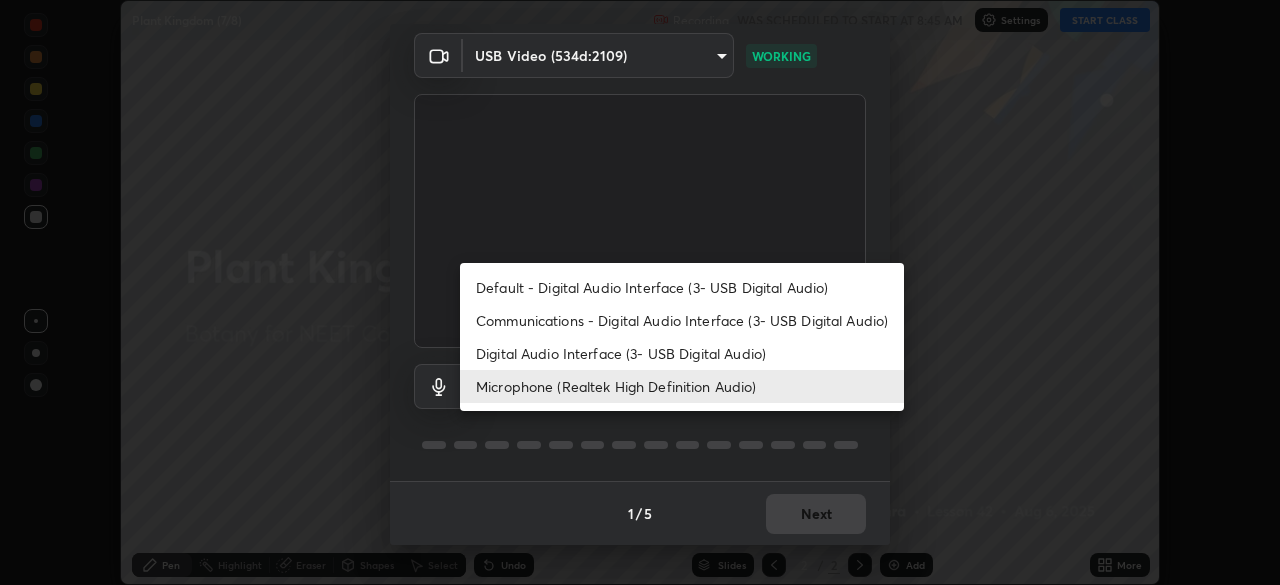 click on "Digital Audio Interface (3- USB Digital Audio)" at bounding box center [682, 353] 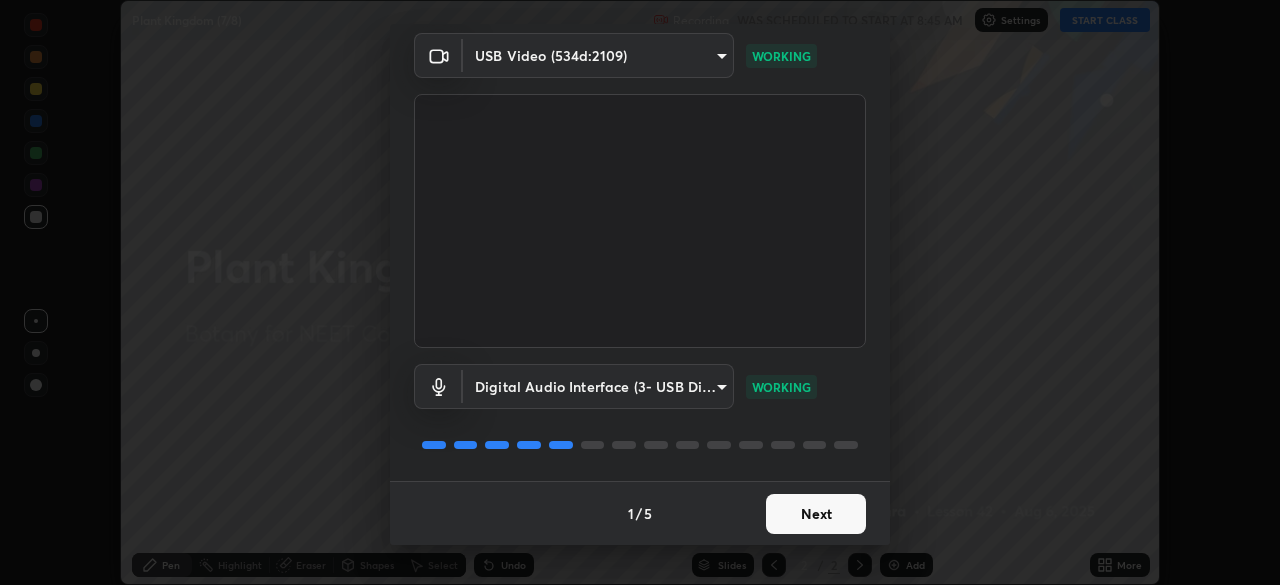 click on "Next" at bounding box center (816, 514) 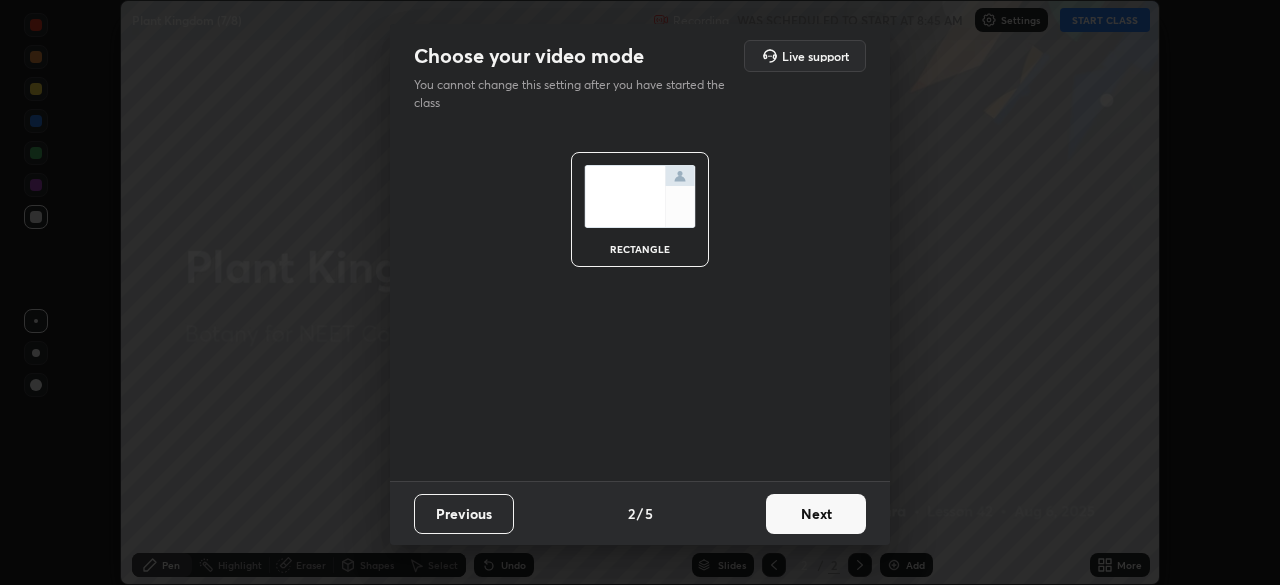 scroll, scrollTop: 0, scrollLeft: 0, axis: both 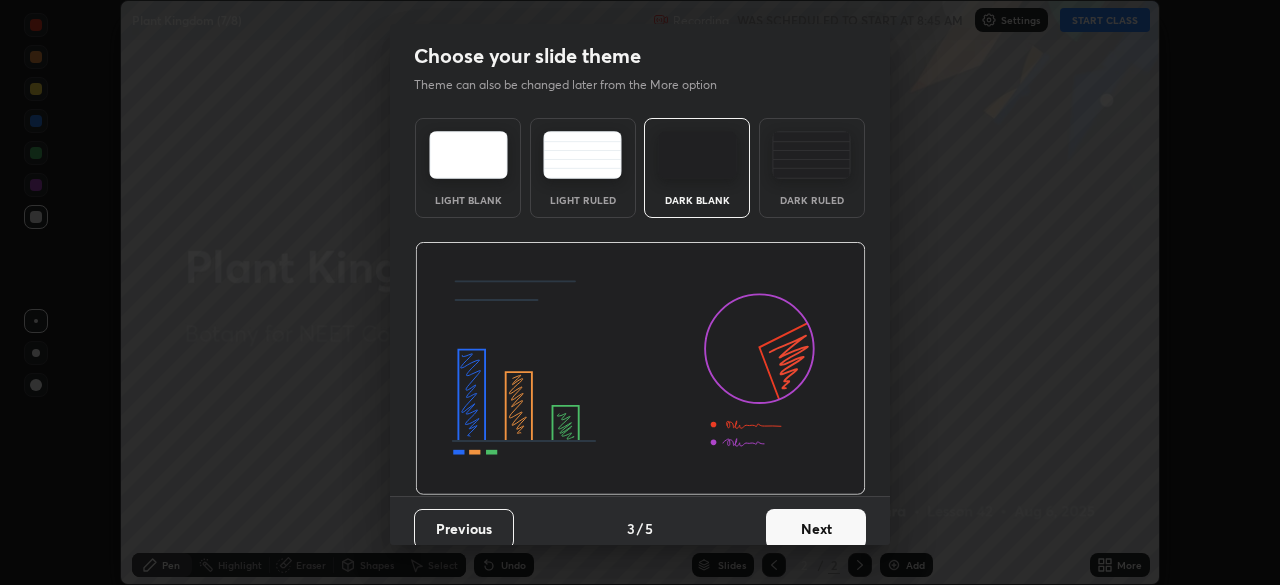 click on "Next" at bounding box center [816, 529] 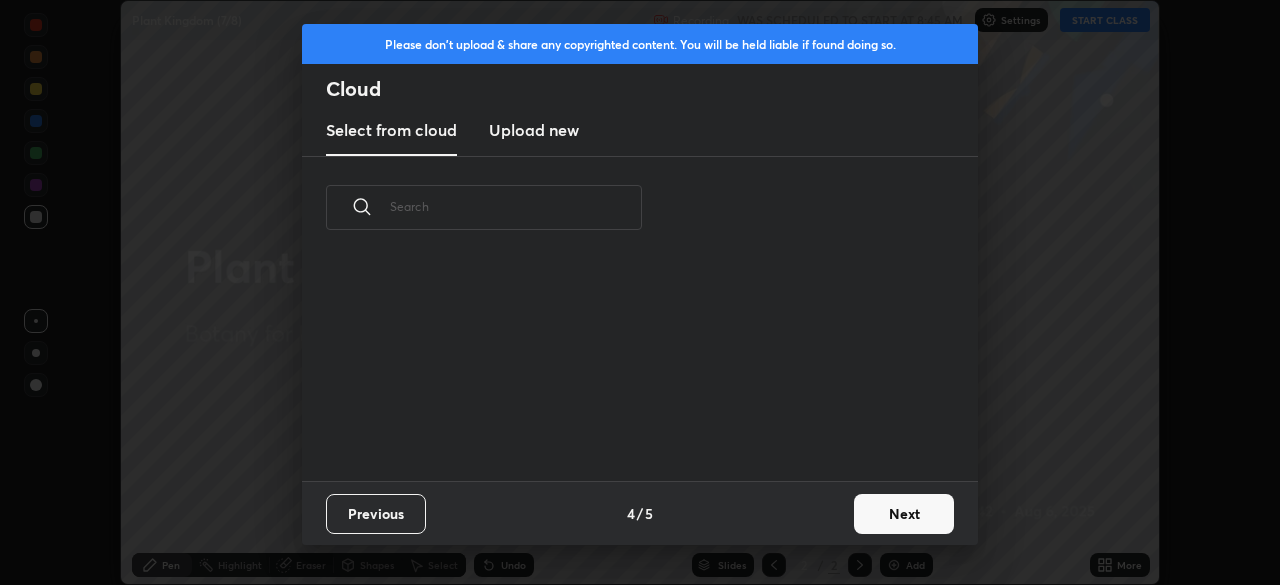 click on "Next" at bounding box center [904, 514] 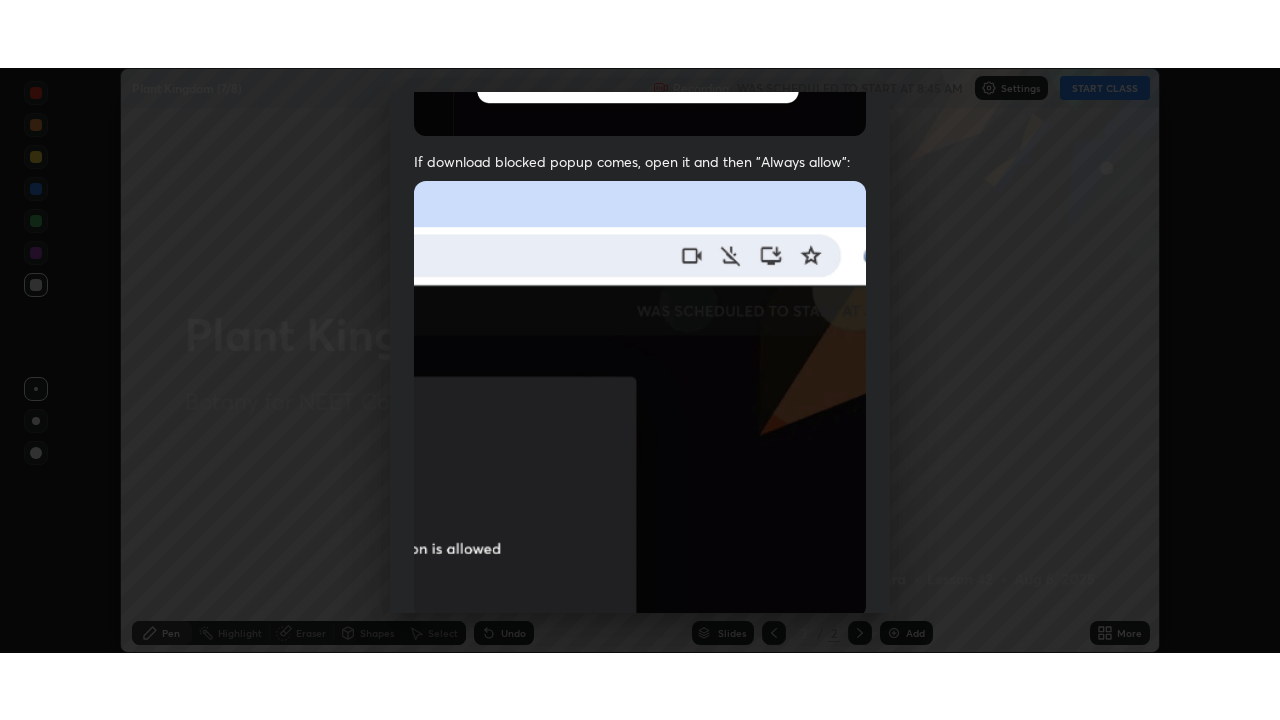 scroll, scrollTop: 479, scrollLeft: 0, axis: vertical 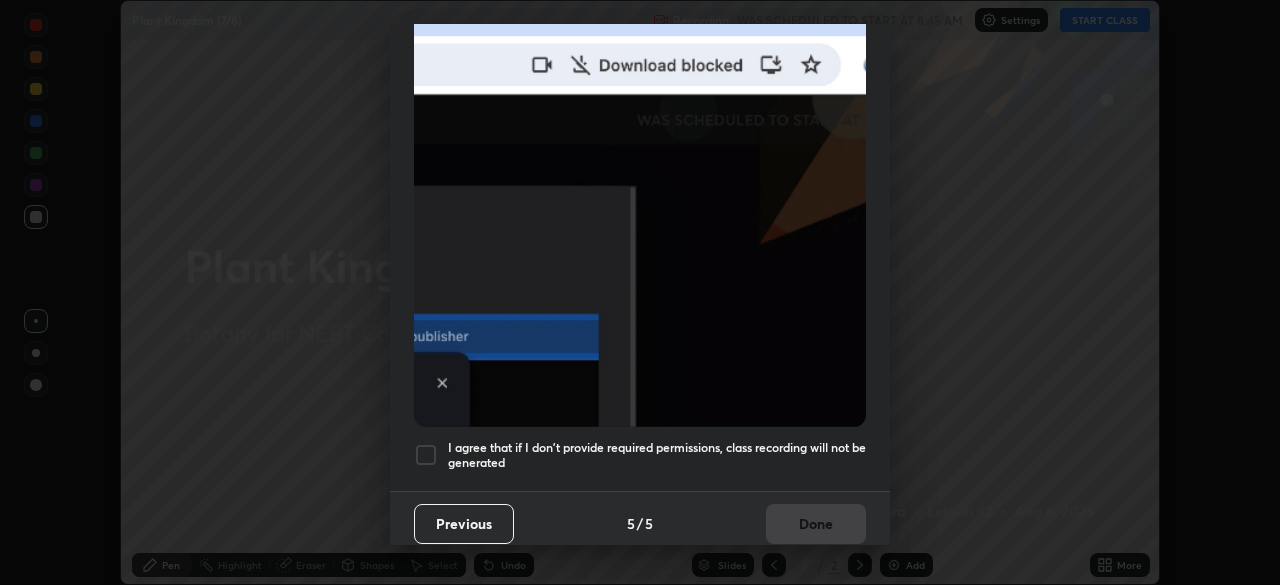 click at bounding box center (426, 455) 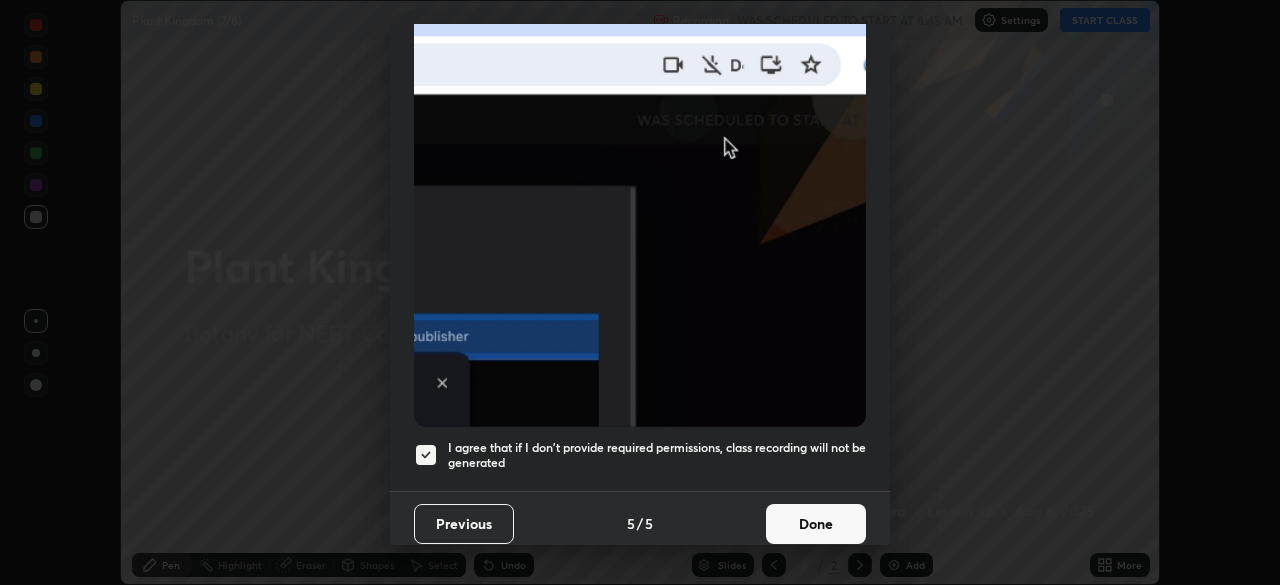 click on "Done" at bounding box center [816, 524] 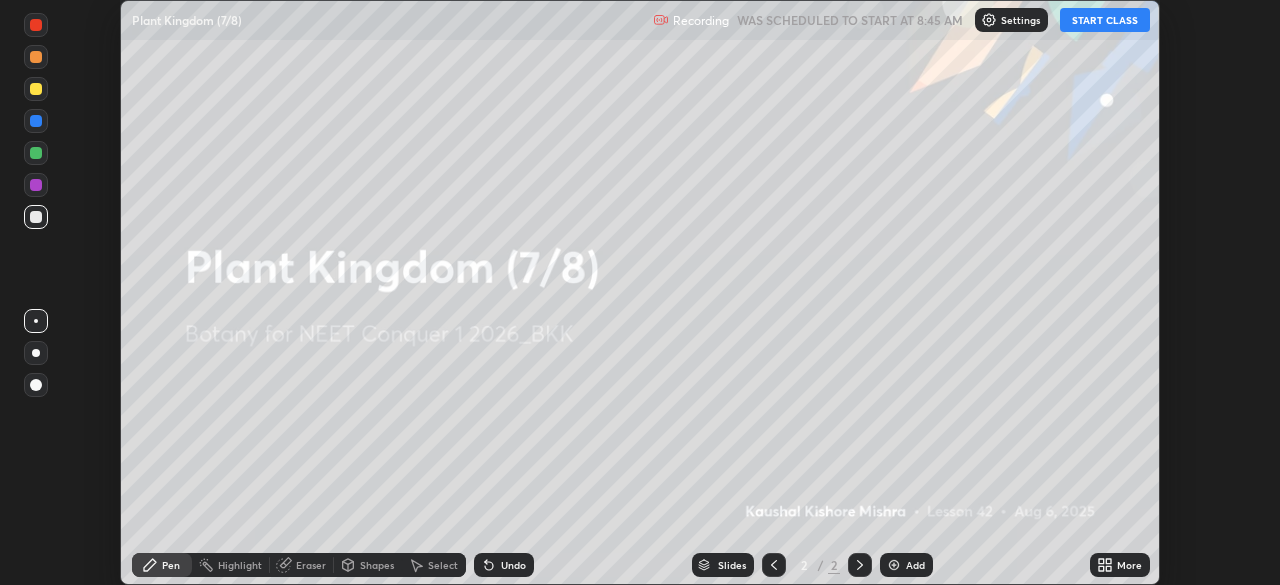 click 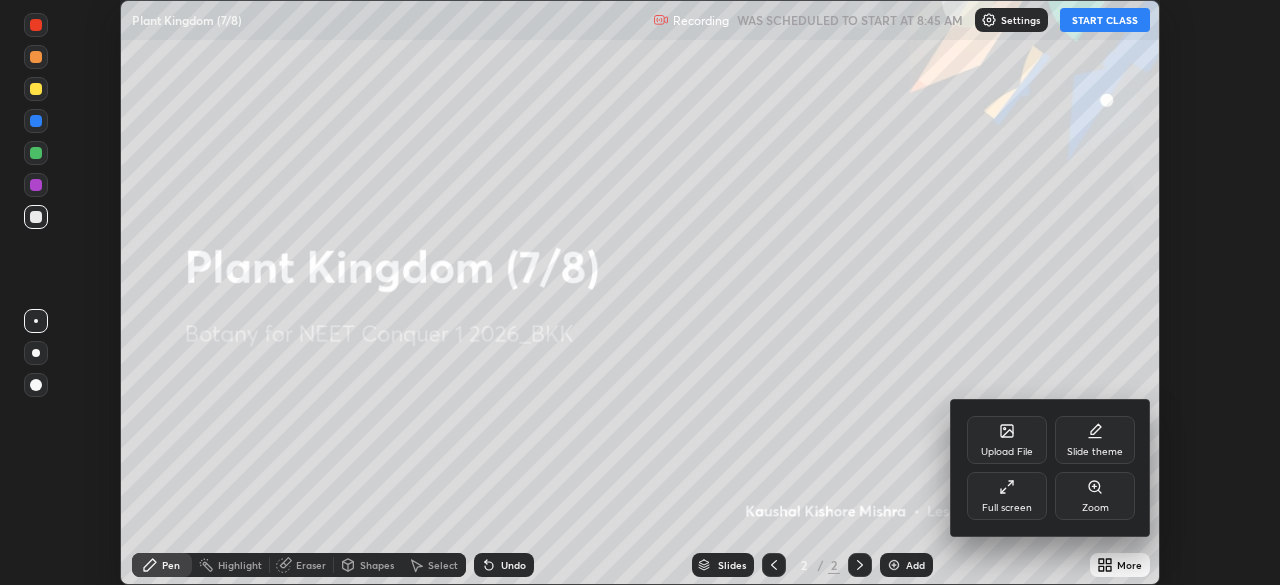click on "Full screen" at bounding box center (1007, 496) 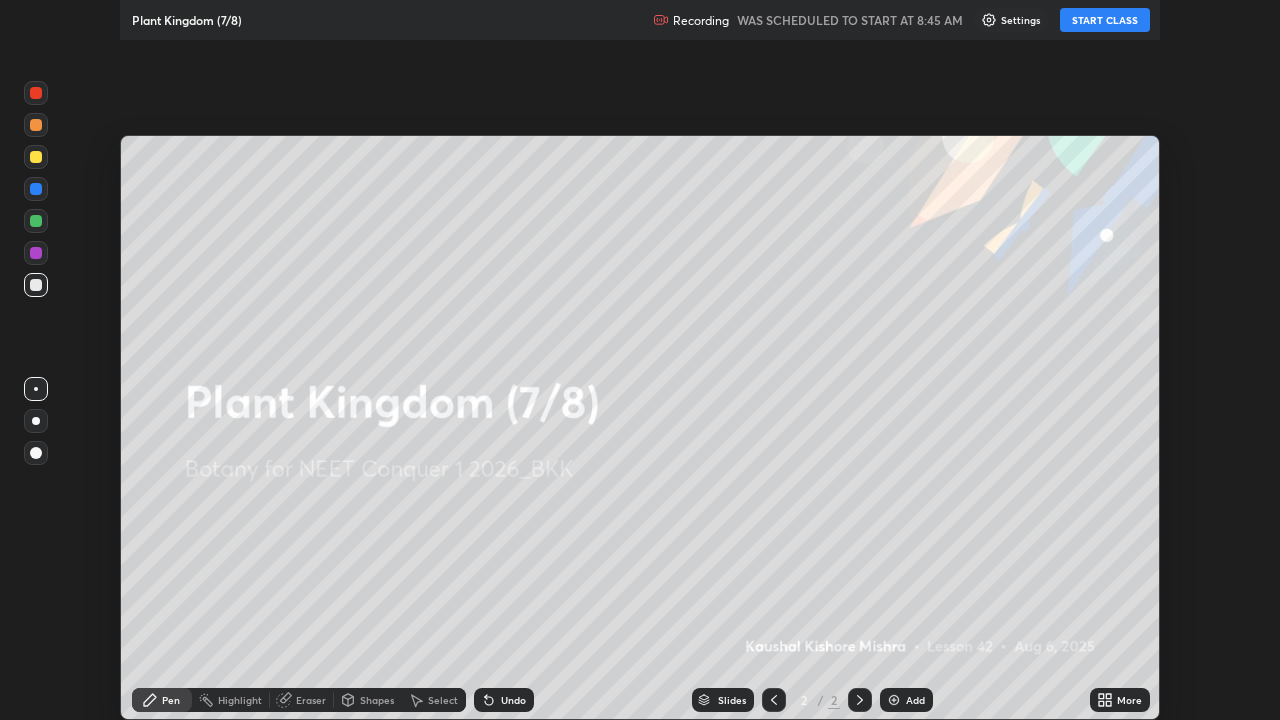 scroll, scrollTop: 99280, scrollLeft: 98720, axis: both 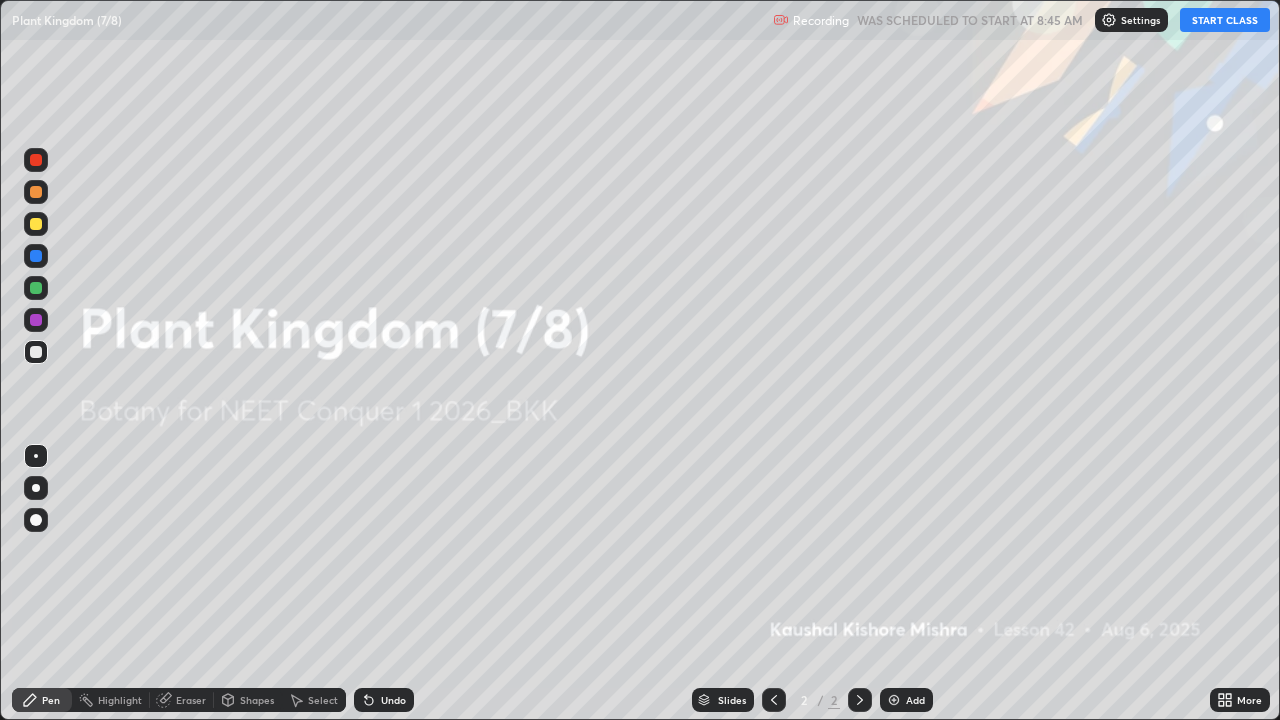 click on "START CLASS" at bounding box center (1225, 20) 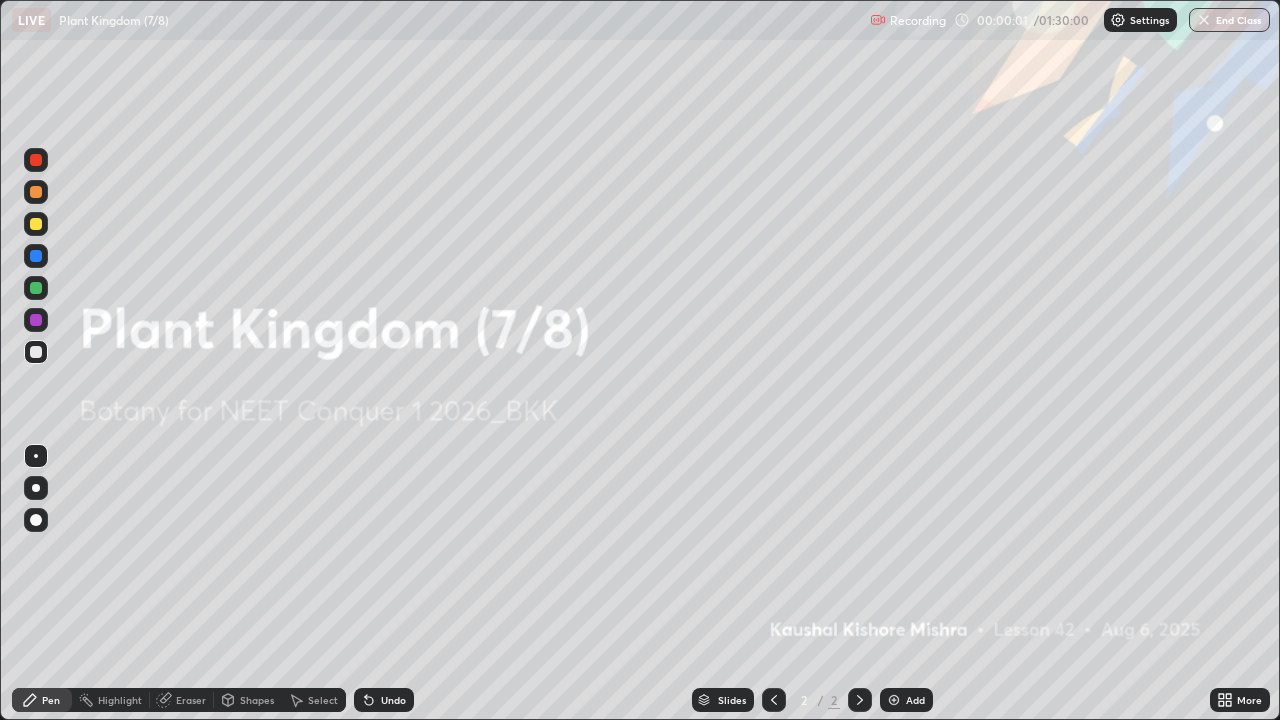 click on "Add" at bounding box center [906, 700] 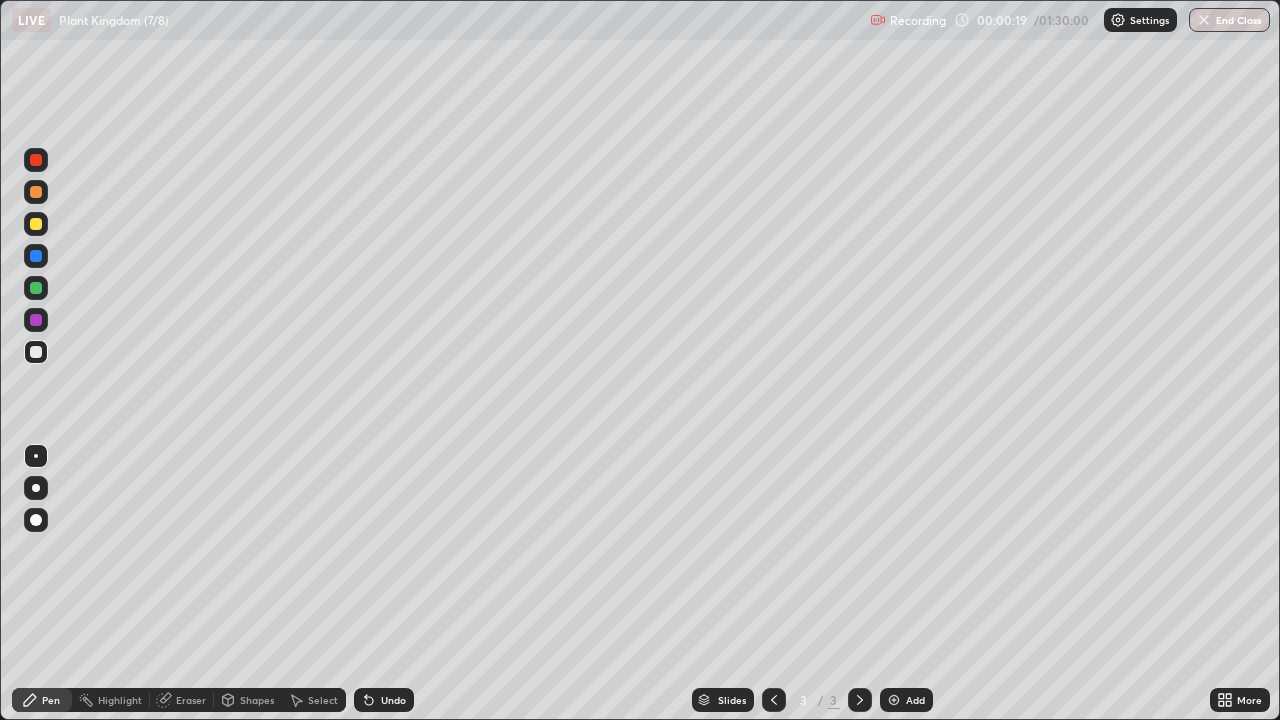 click at bounding box center (36, 224) 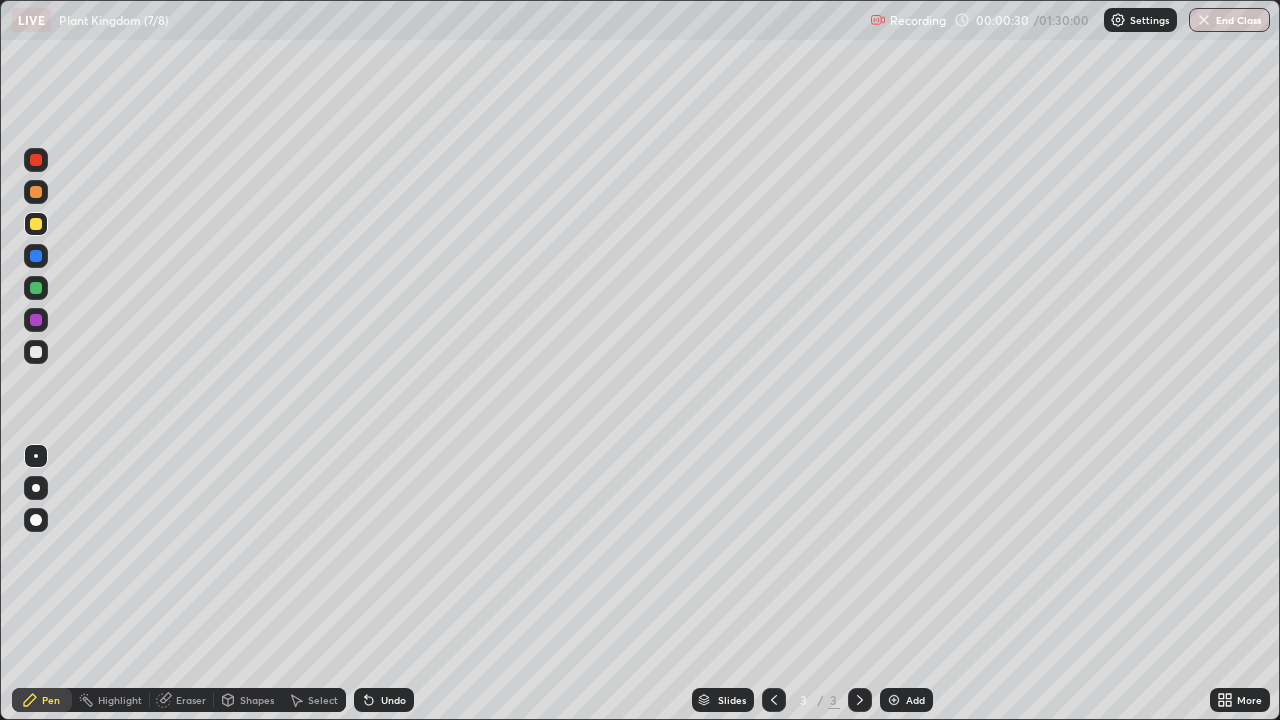 click at bounding box center (36, 288) 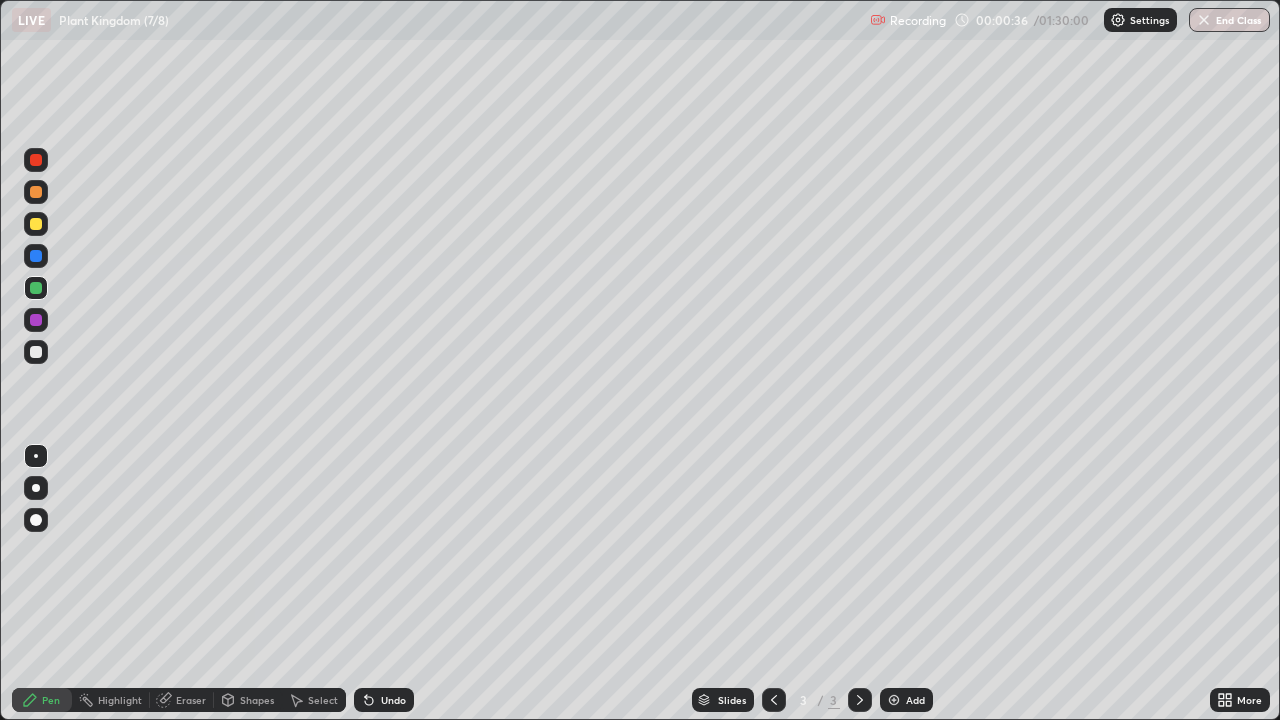 click at bounding box center (36, 352) 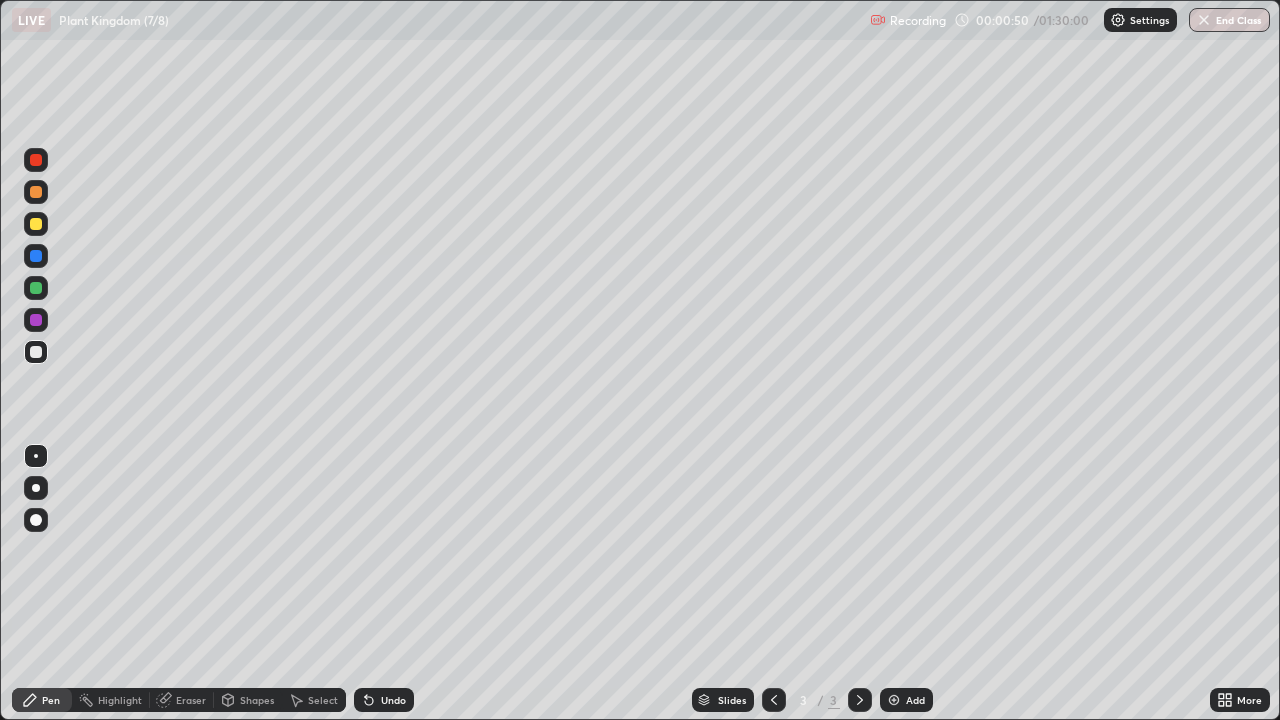 click at bounding box center [36, 288] 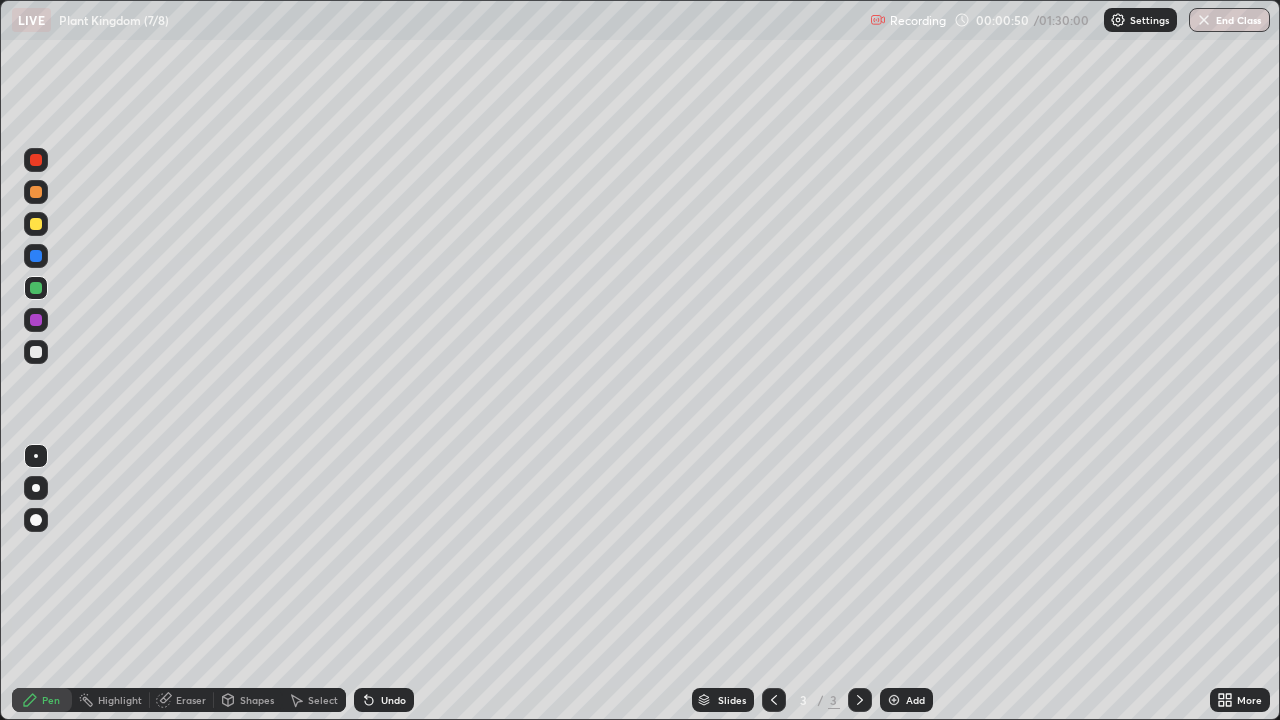 click at bounding box center [36, 224] 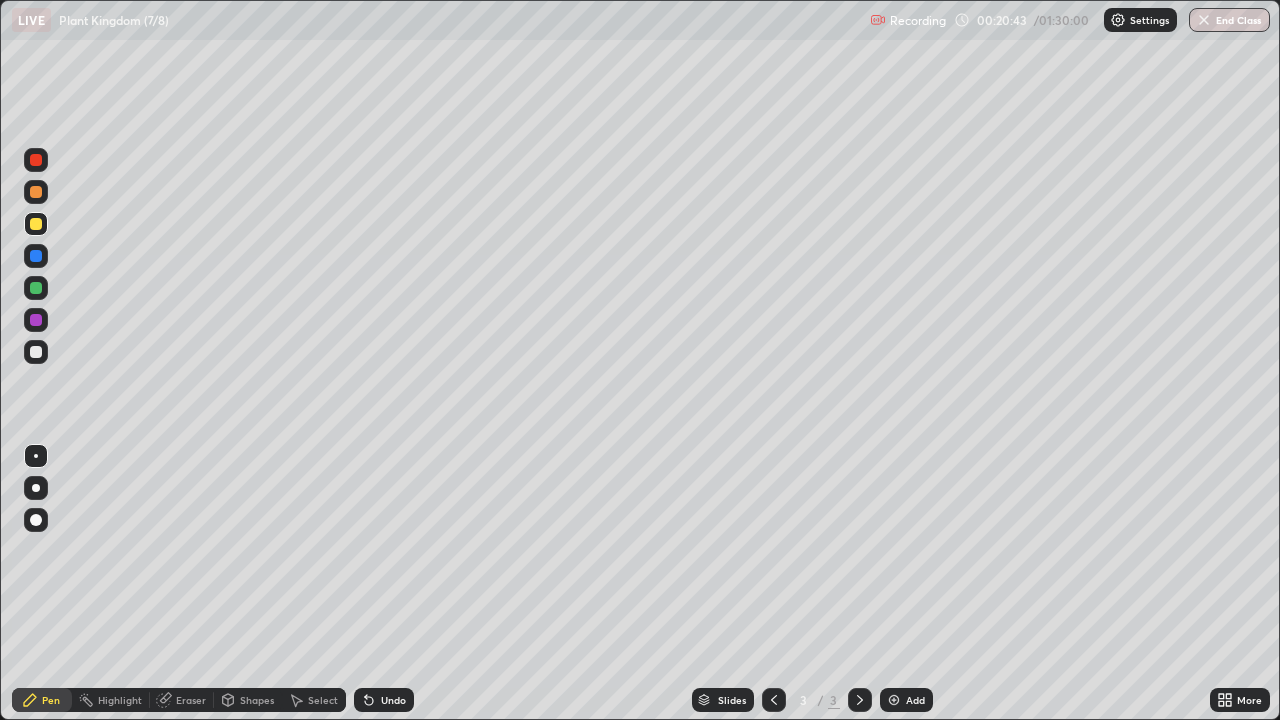 click at bounding box center [894, 700] 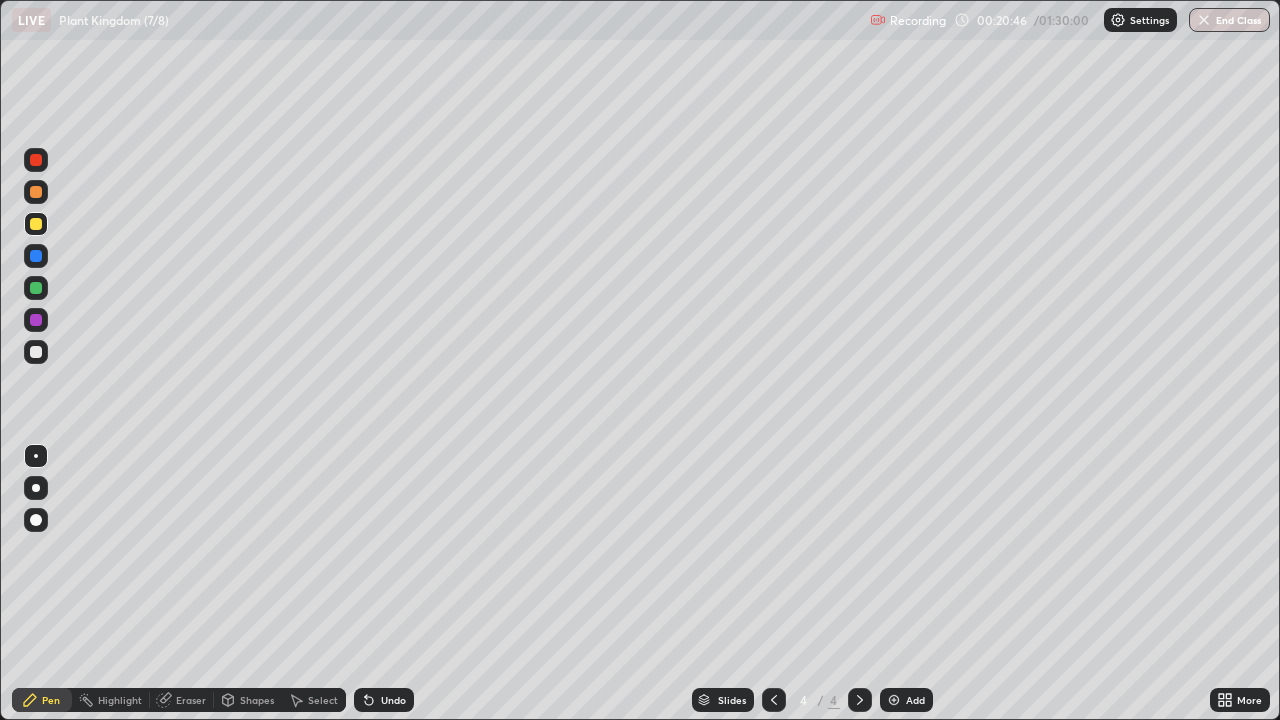 click at bounding box center (36, 352) 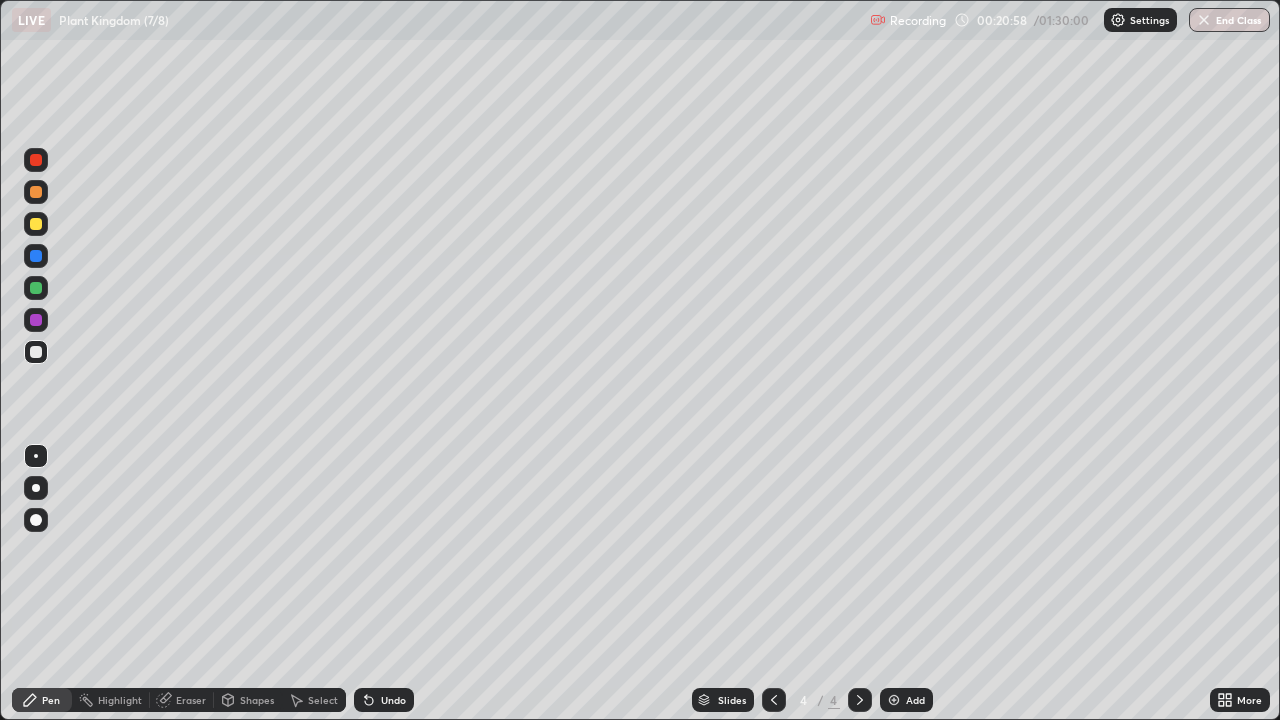 click on "Eraser" at bounding box center (191, 700) 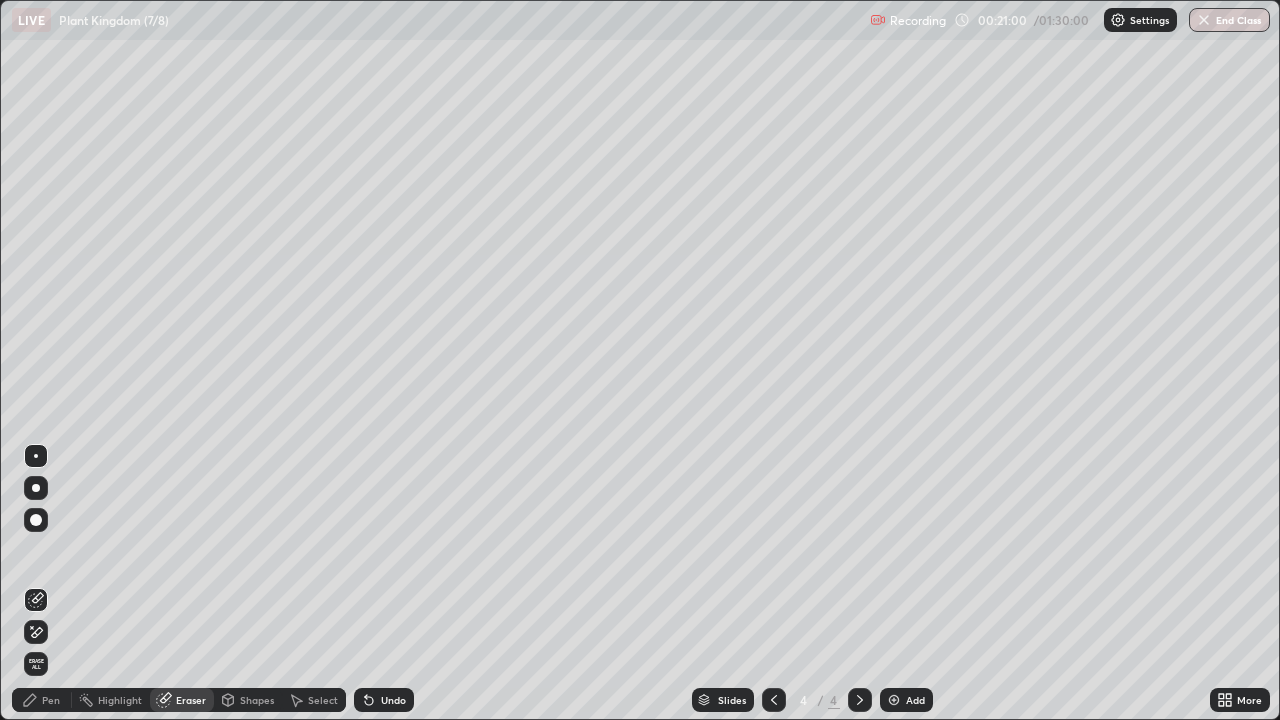 click on "Pen" at bounding box center (51, 700) 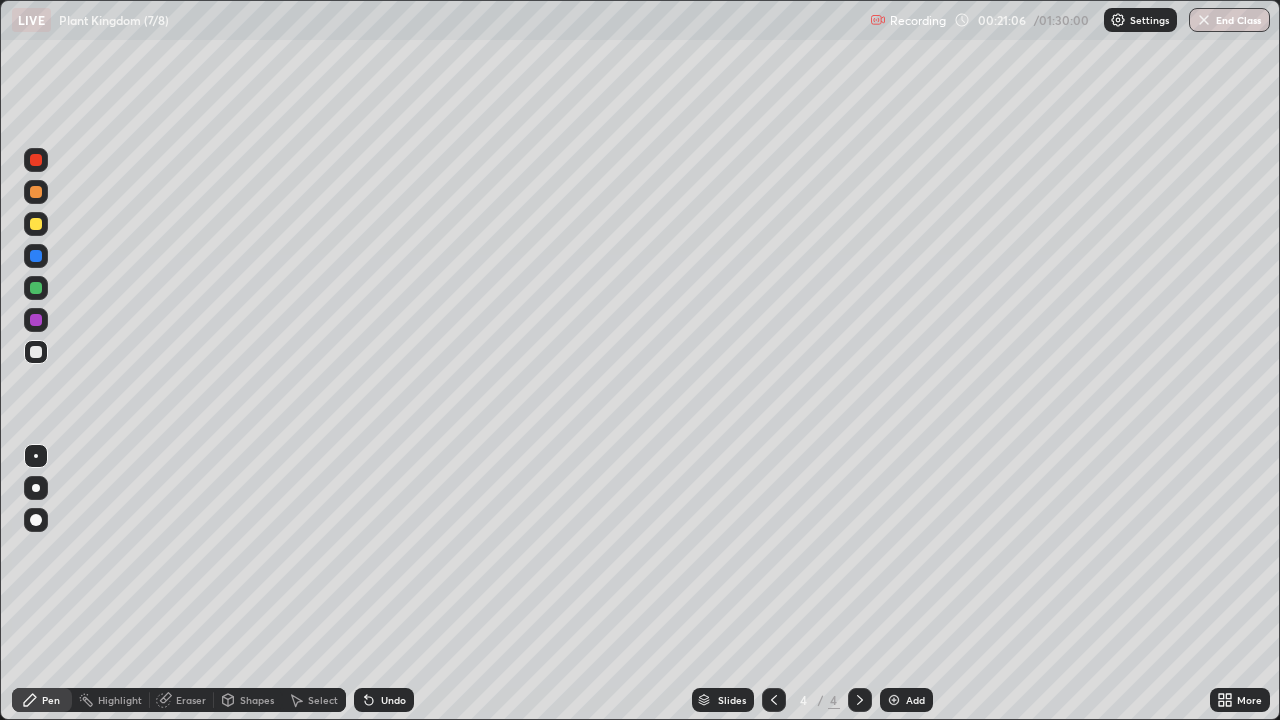 click at bounding box center (36, 224) 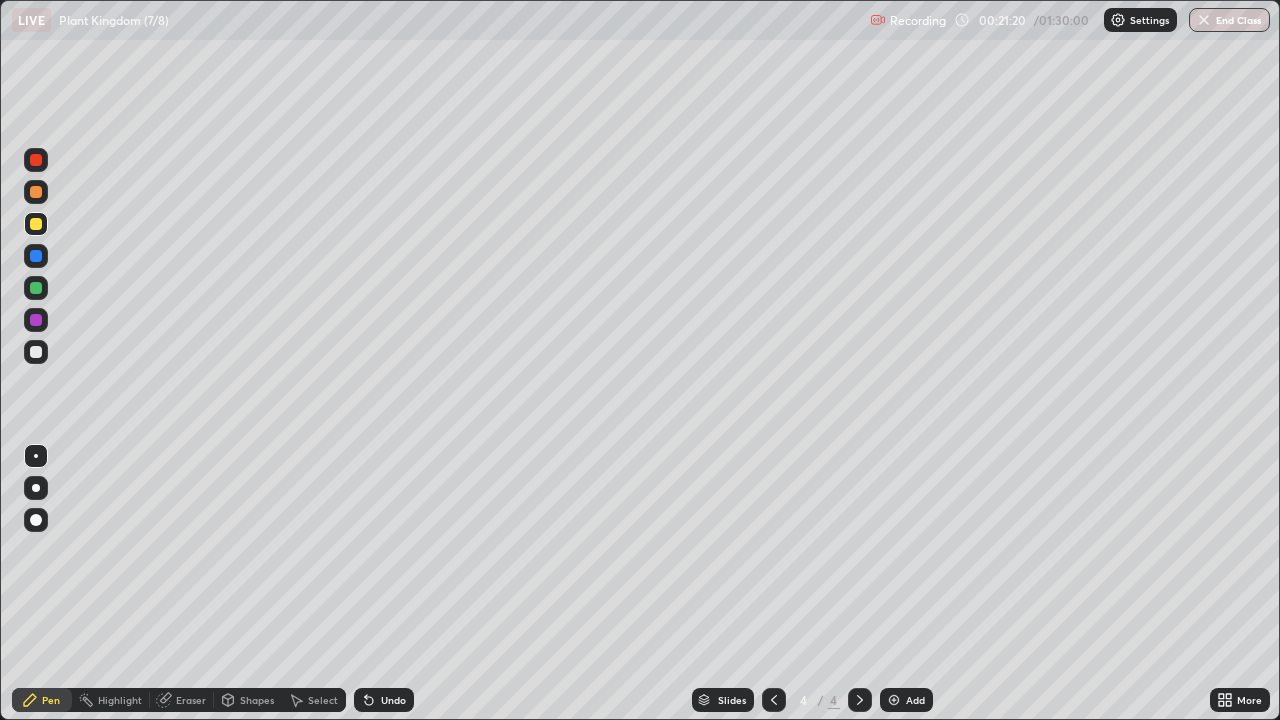 click at bounding box center [36, 288] 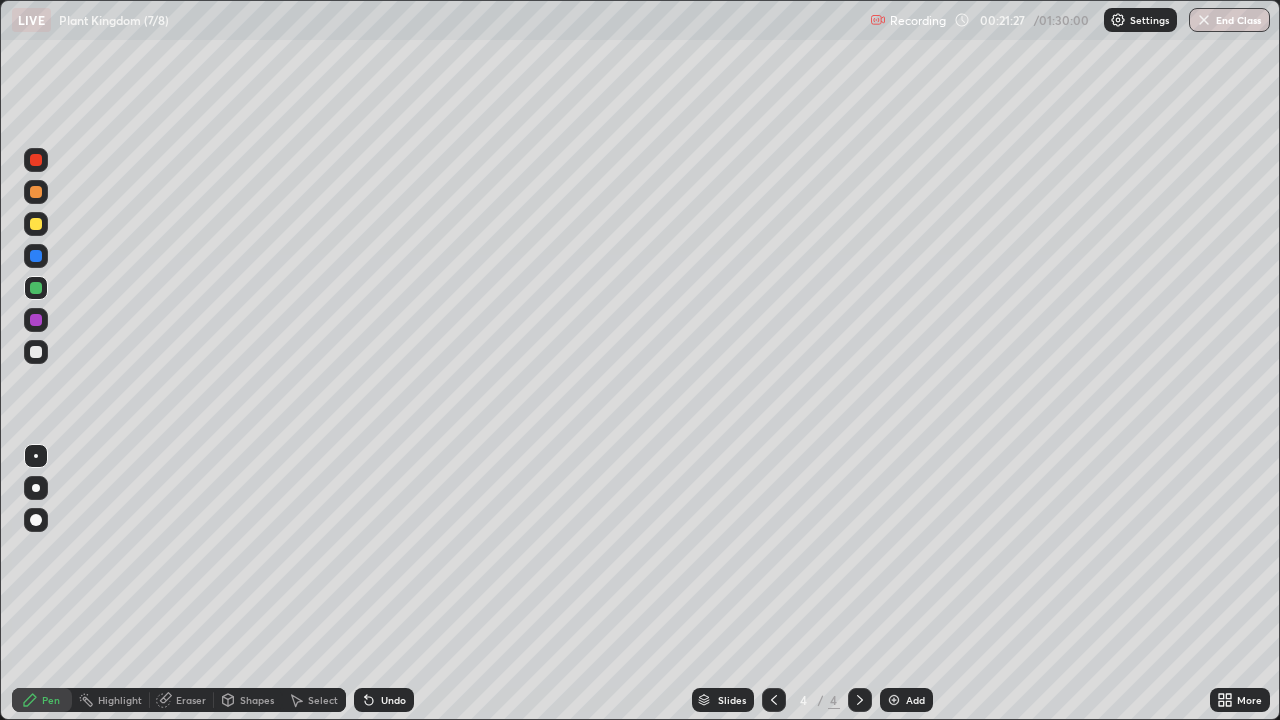 click at bounding box center (36, 352) 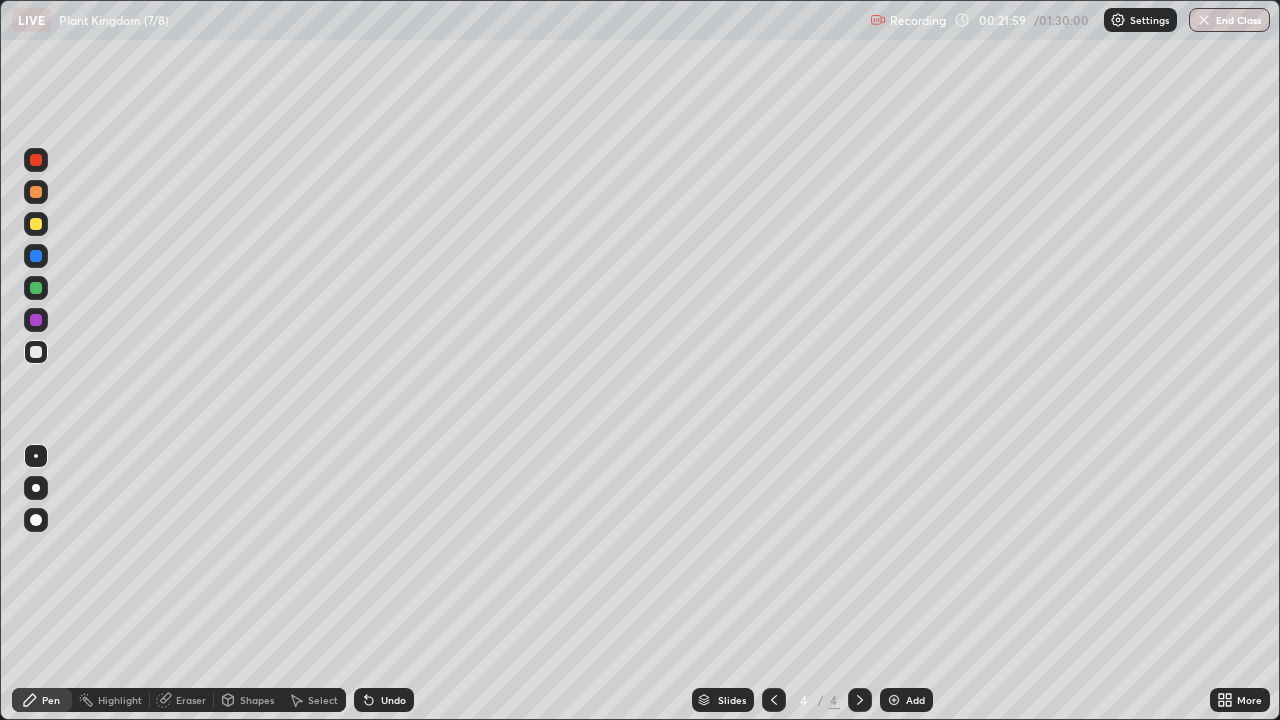 click 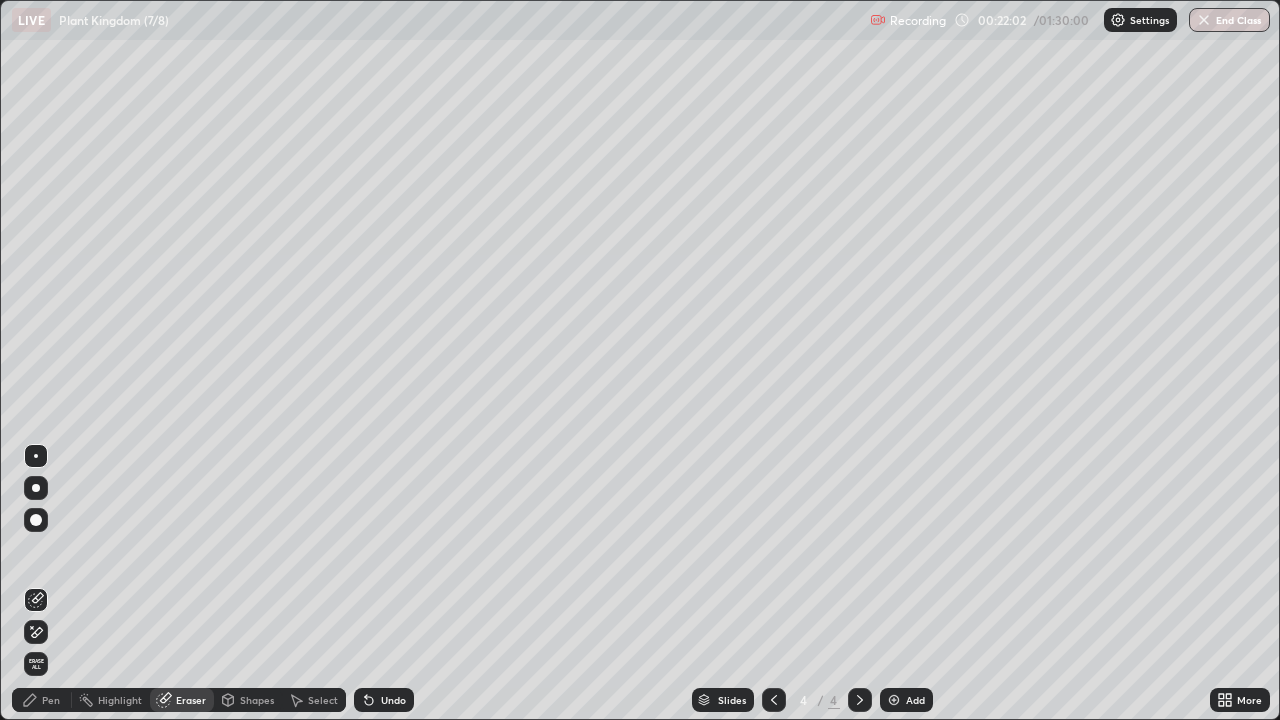 click on "Pen" at bounding box center [51, 700] 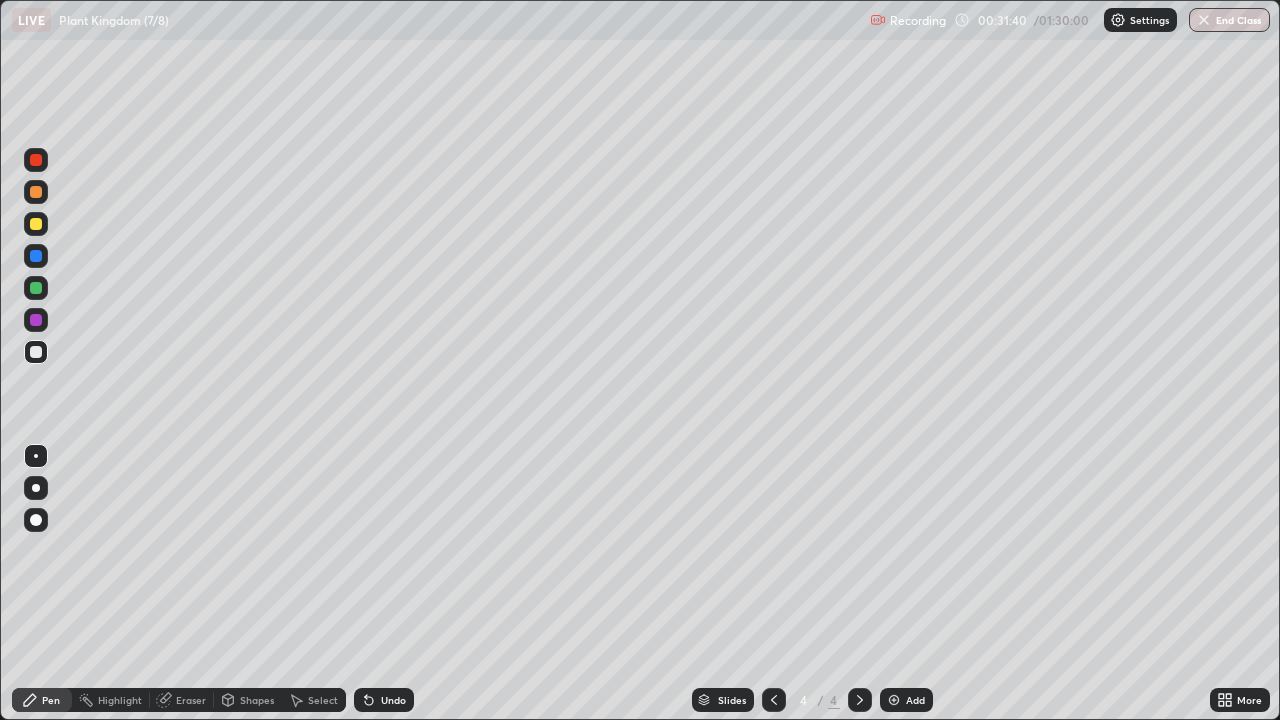 click at bounding box center [36, 192] 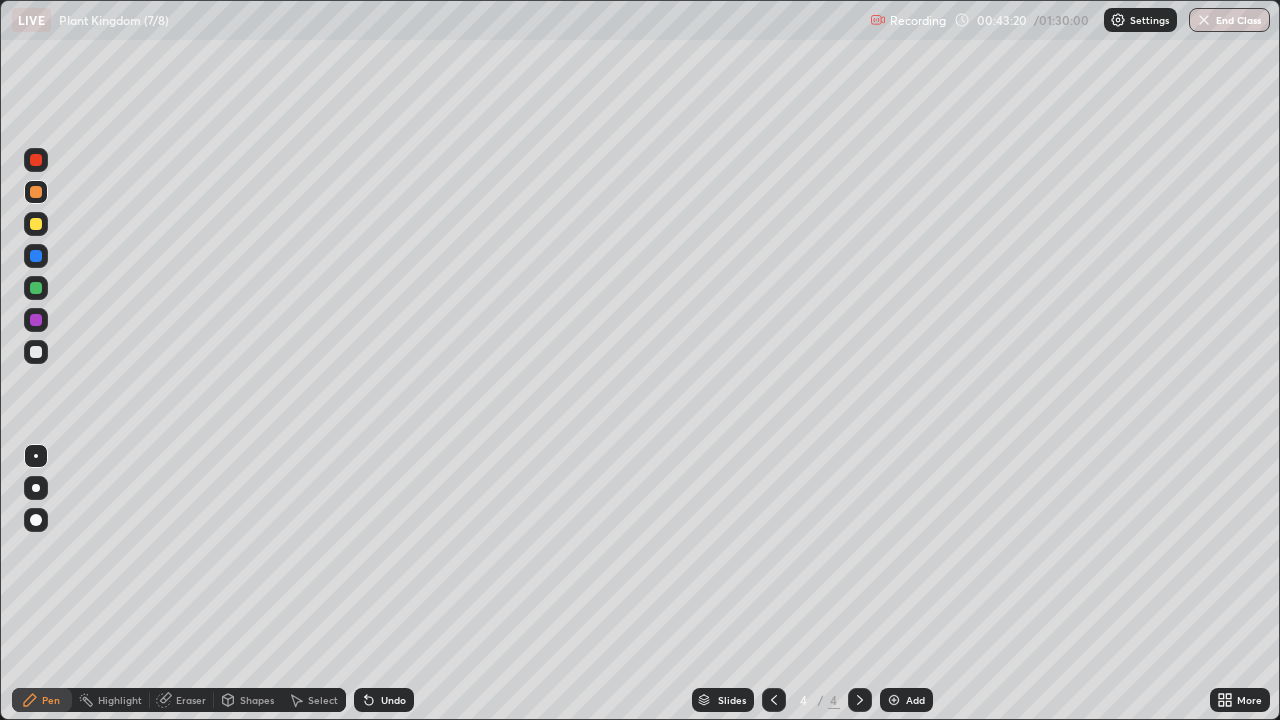 click at bounding box center [894, 700] 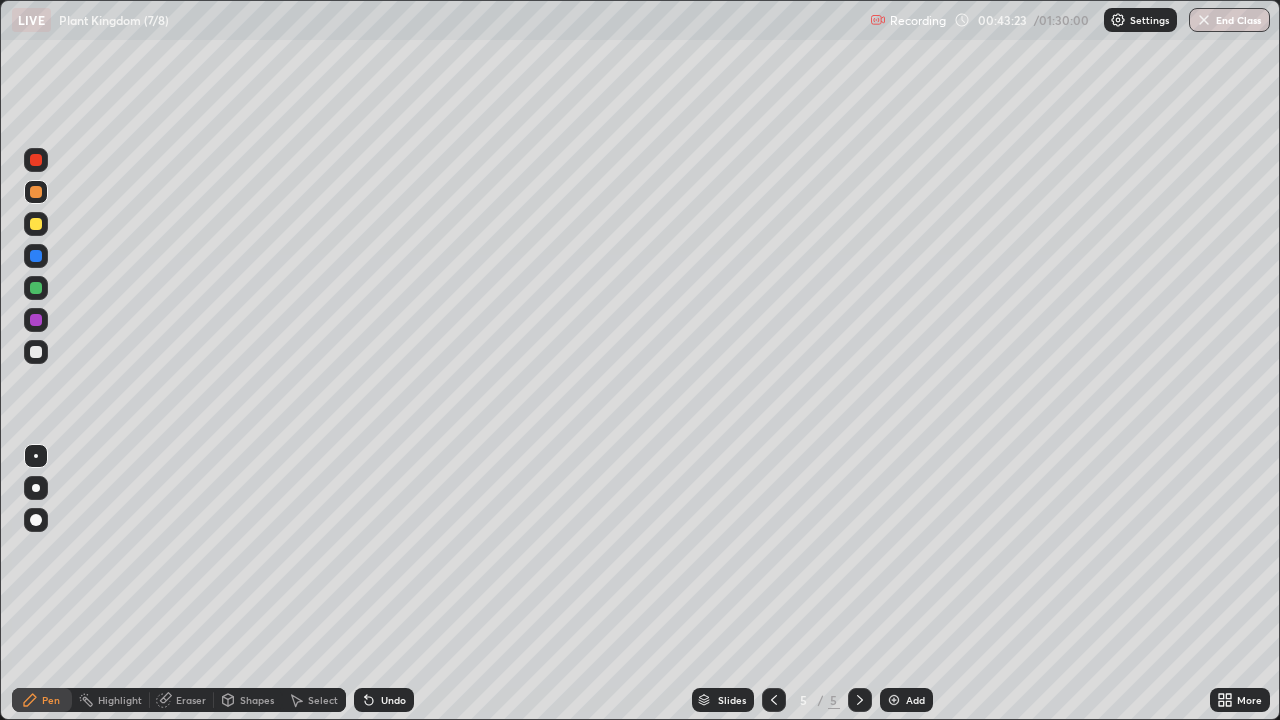click at bounding box center (36, 352) 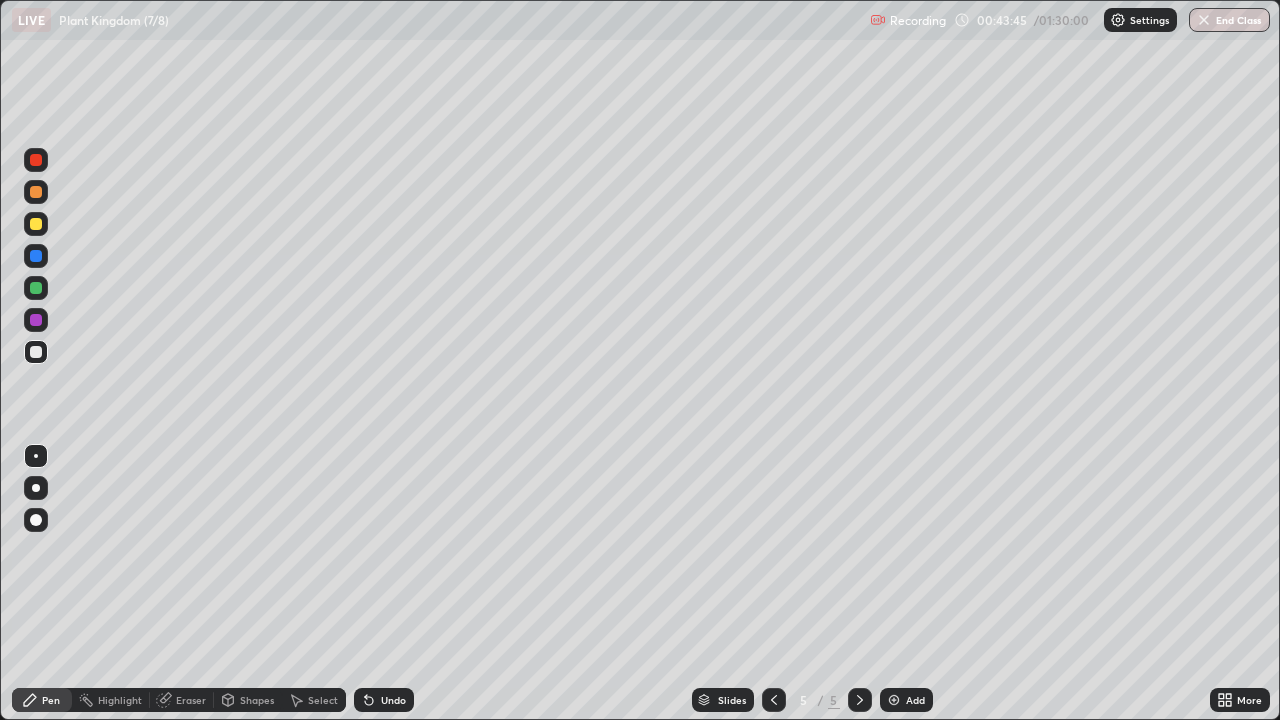 click at bounding box center (36, 288) 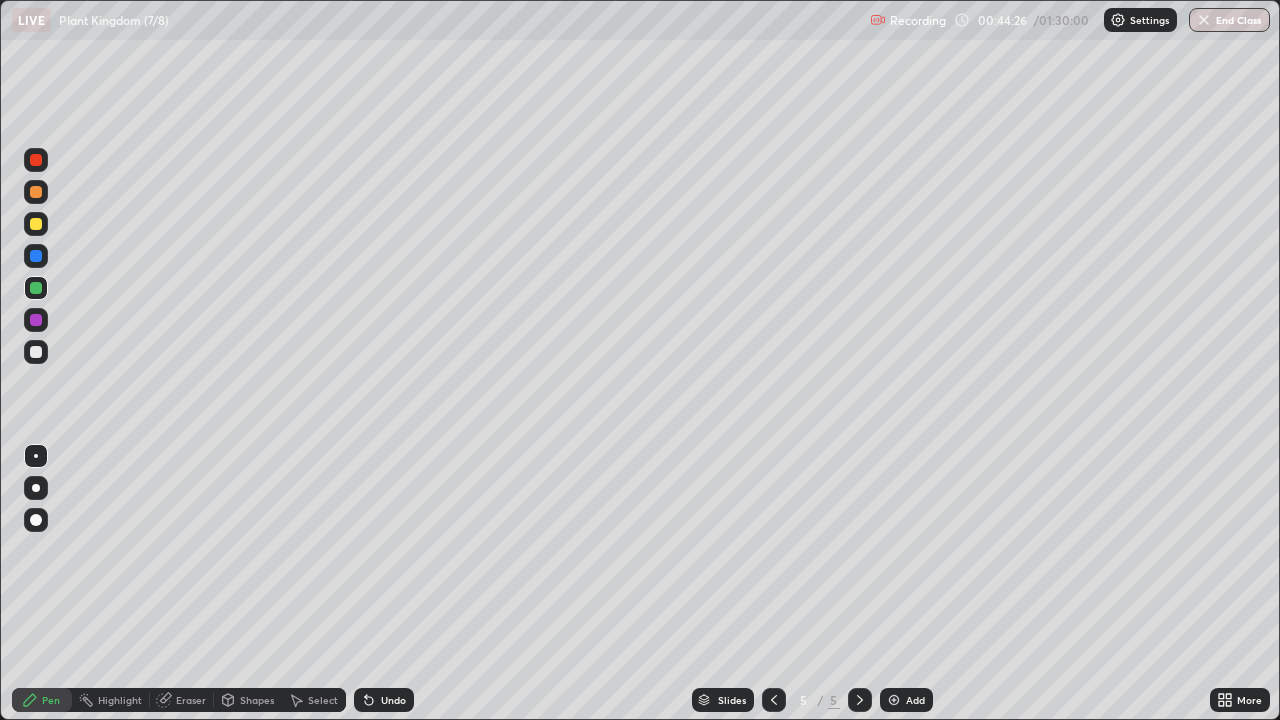 click at bounding box center (36, 352) 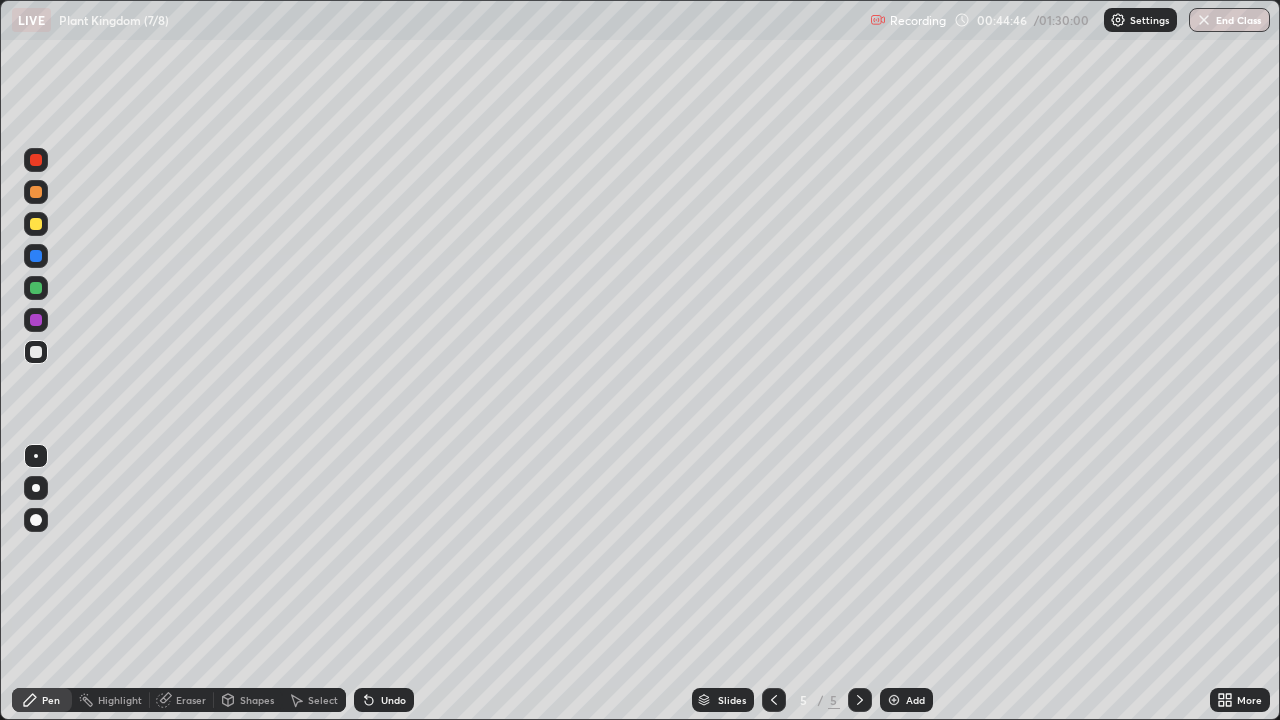 click at bounding box center (36, 288) 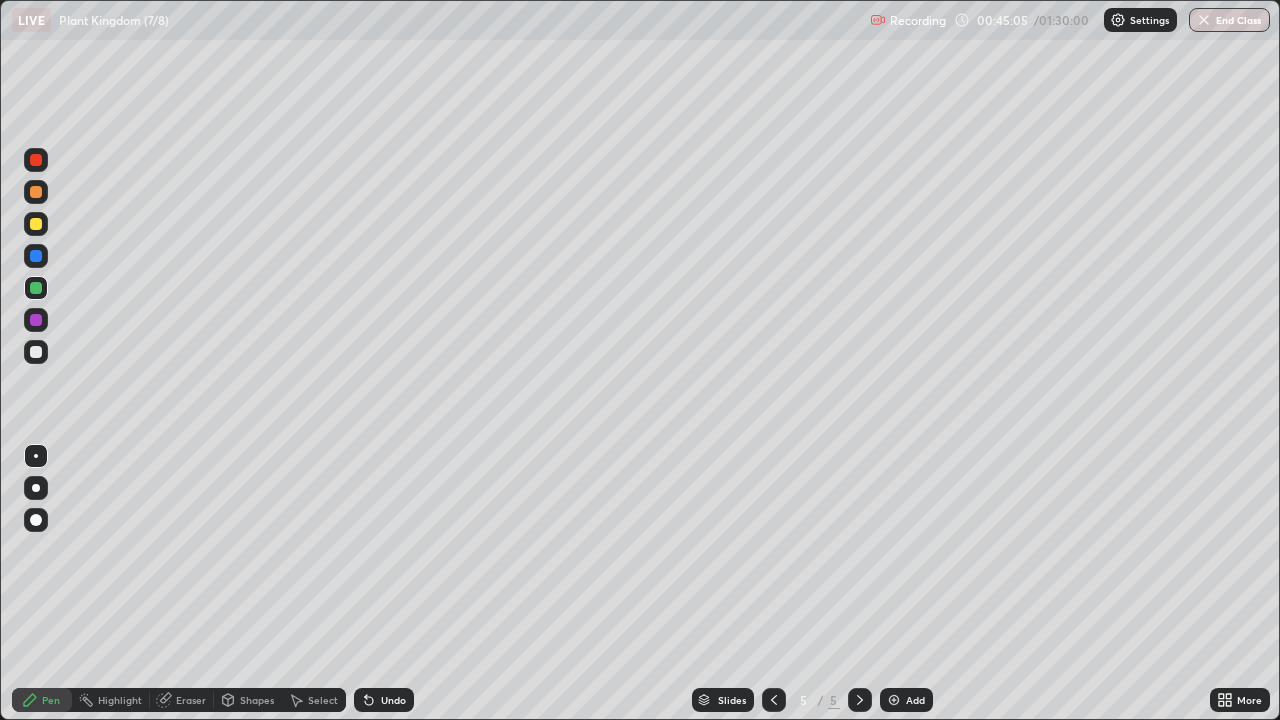 click at bounding box center (36, 352) 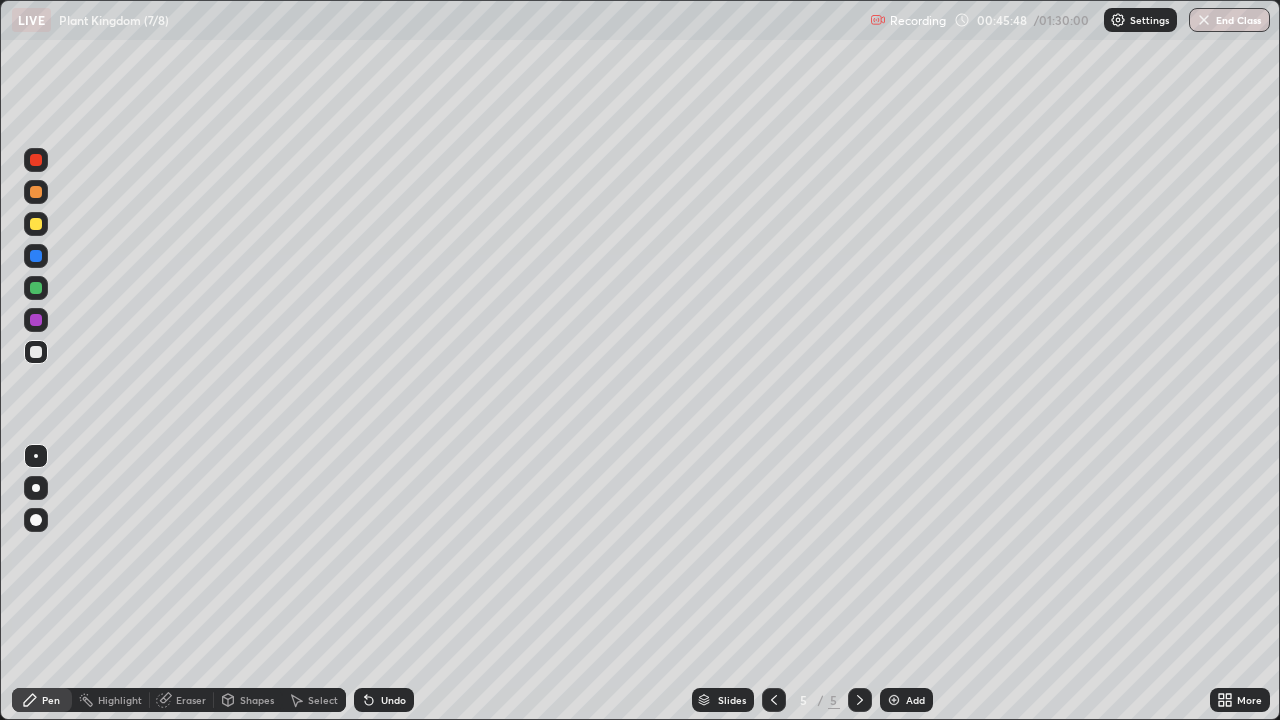 click on "Eraser" at bounding box center (182, 700) 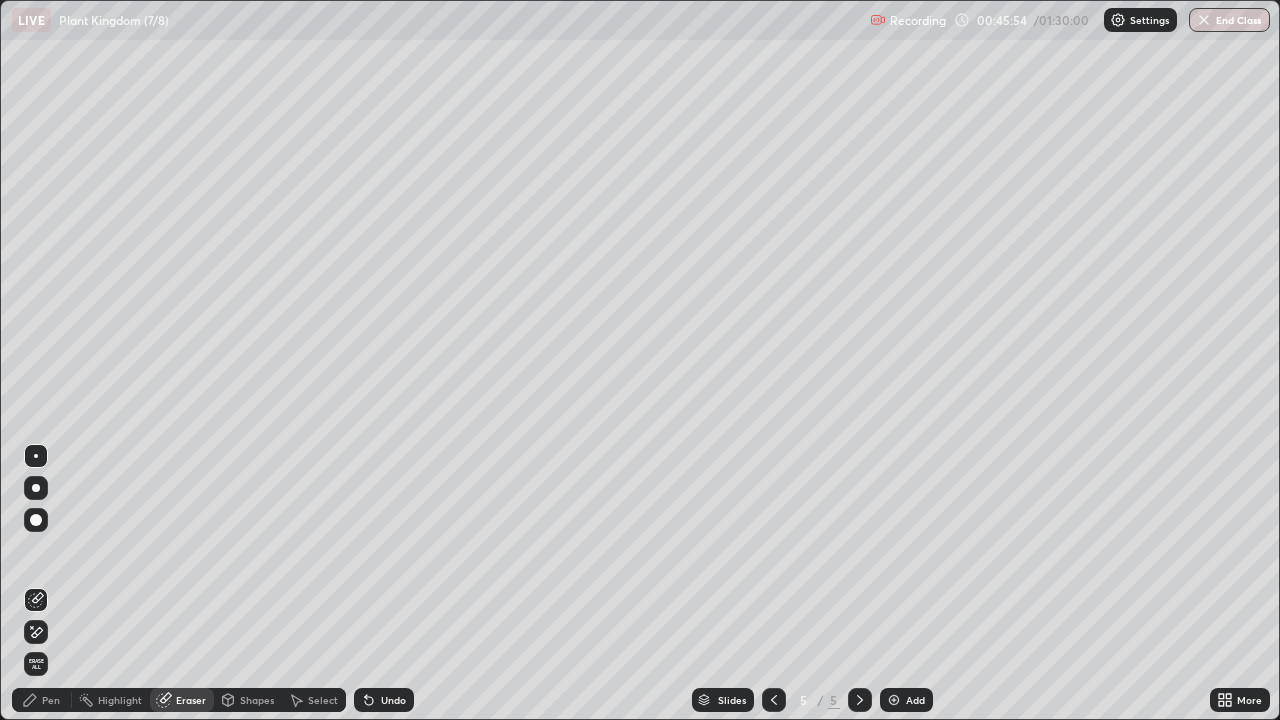 click on "Pen" at bounding box center [42, 700] 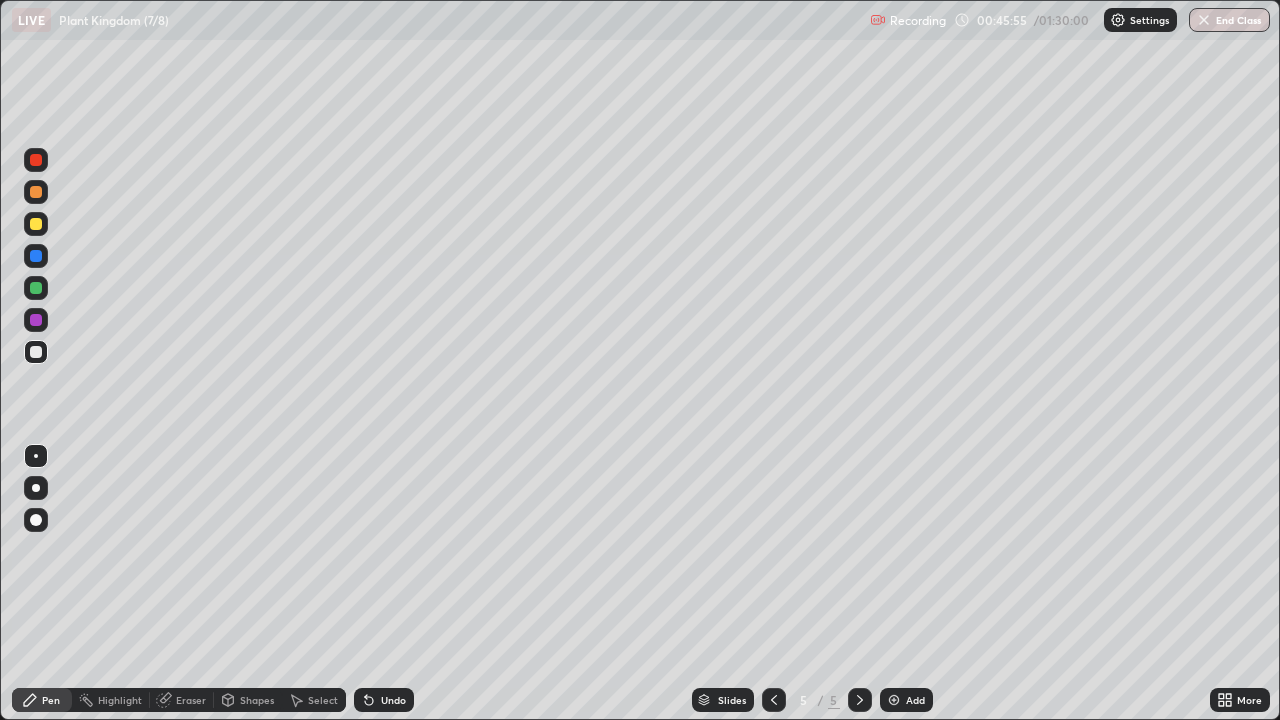 click at bounding box center [36, 224] 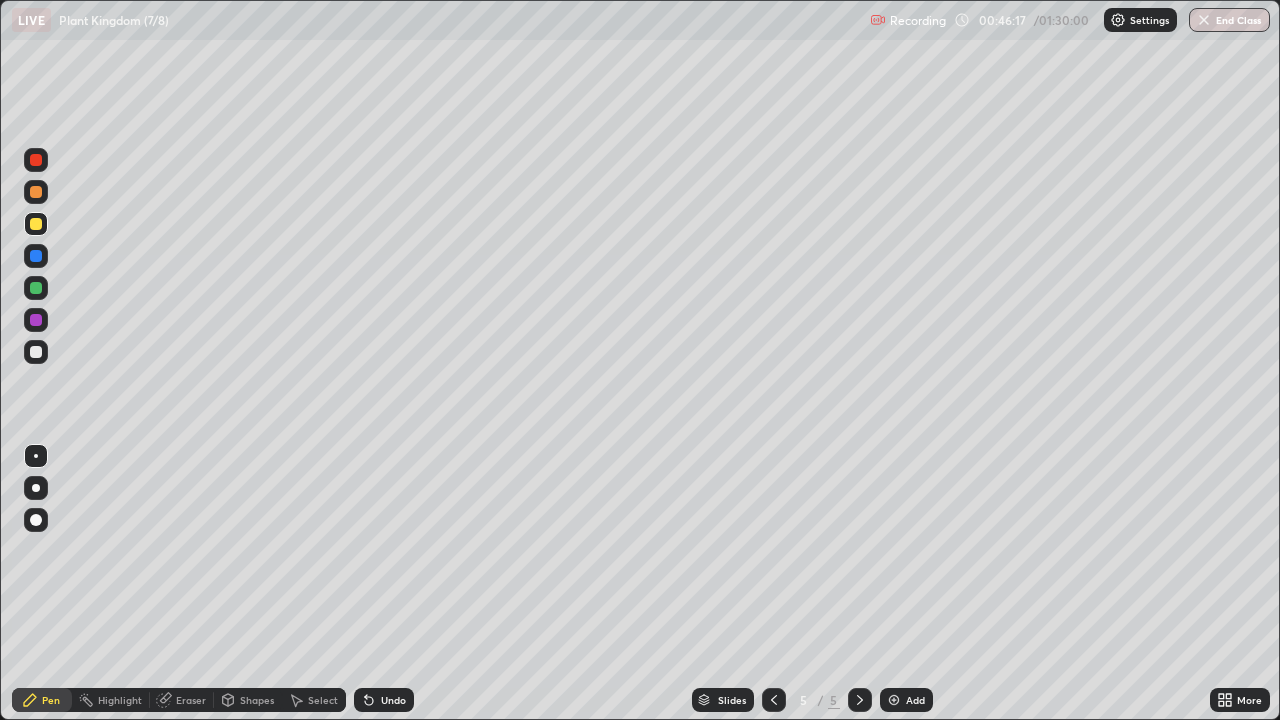 click at bounding box center (36, 352) 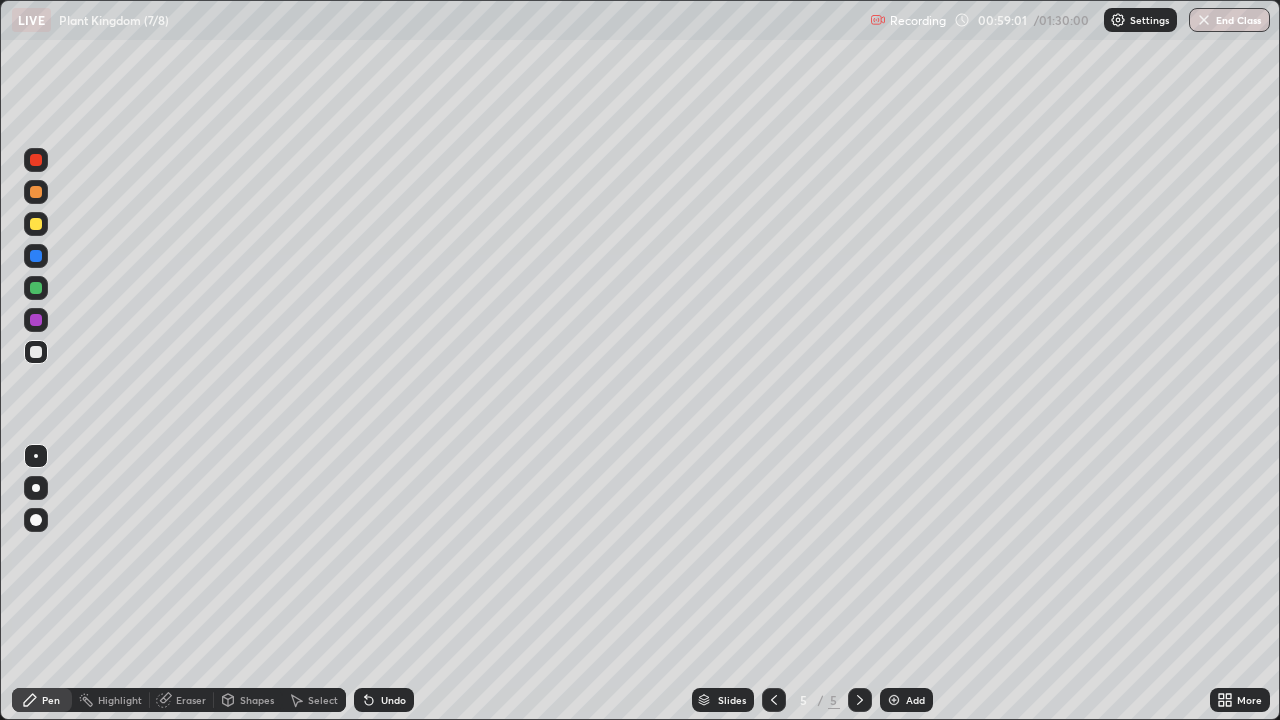 click at bounding box center [36, 192] 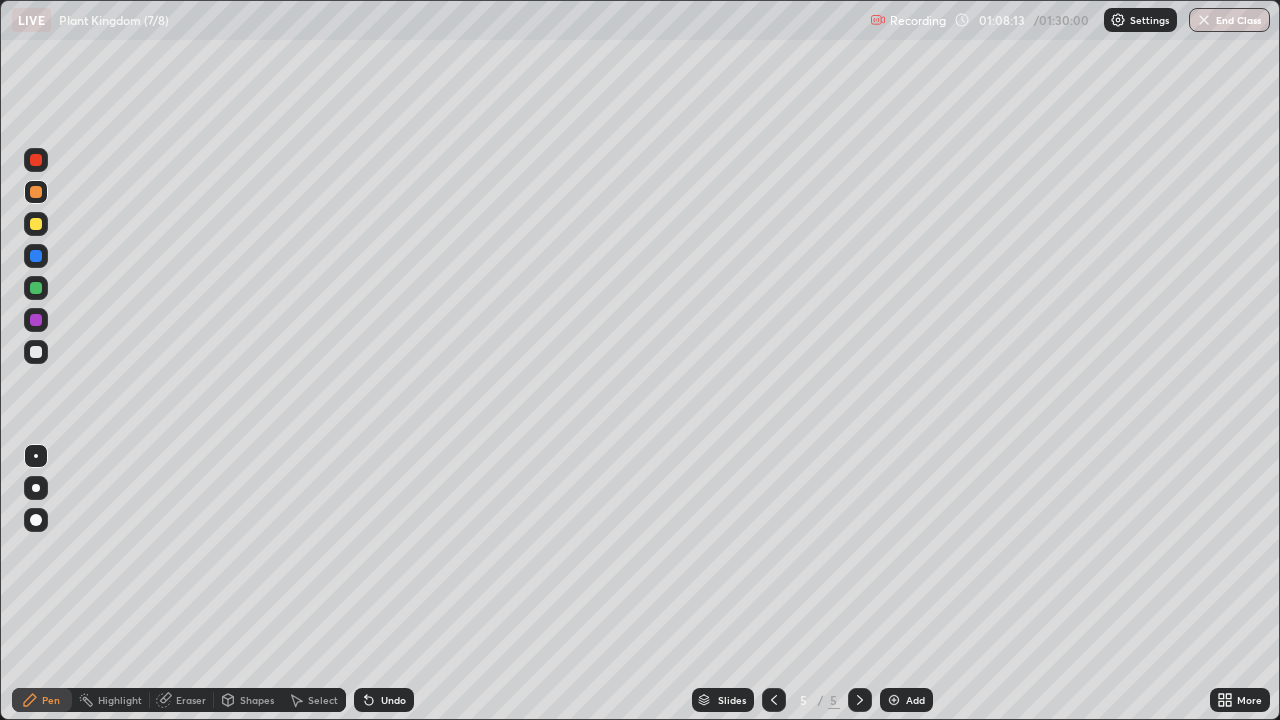 click at bounding box center (894, 700) 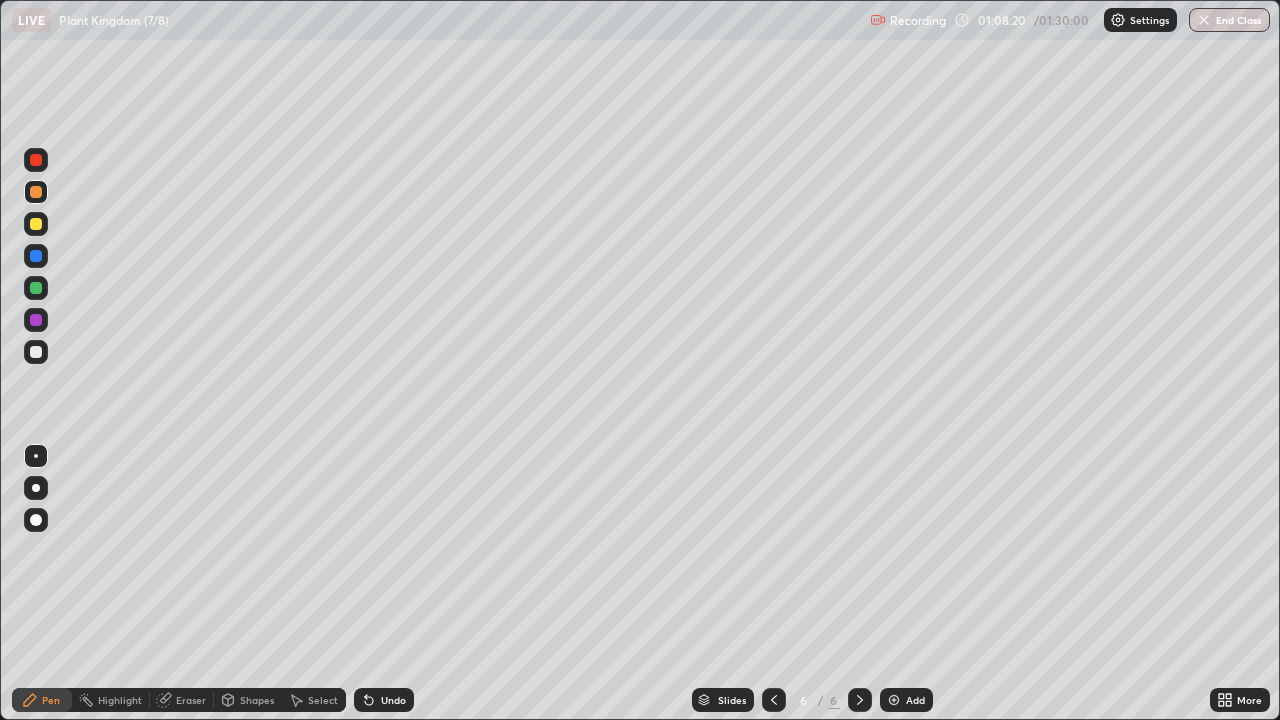 click on "Pen" at bounding box center (51, 700) 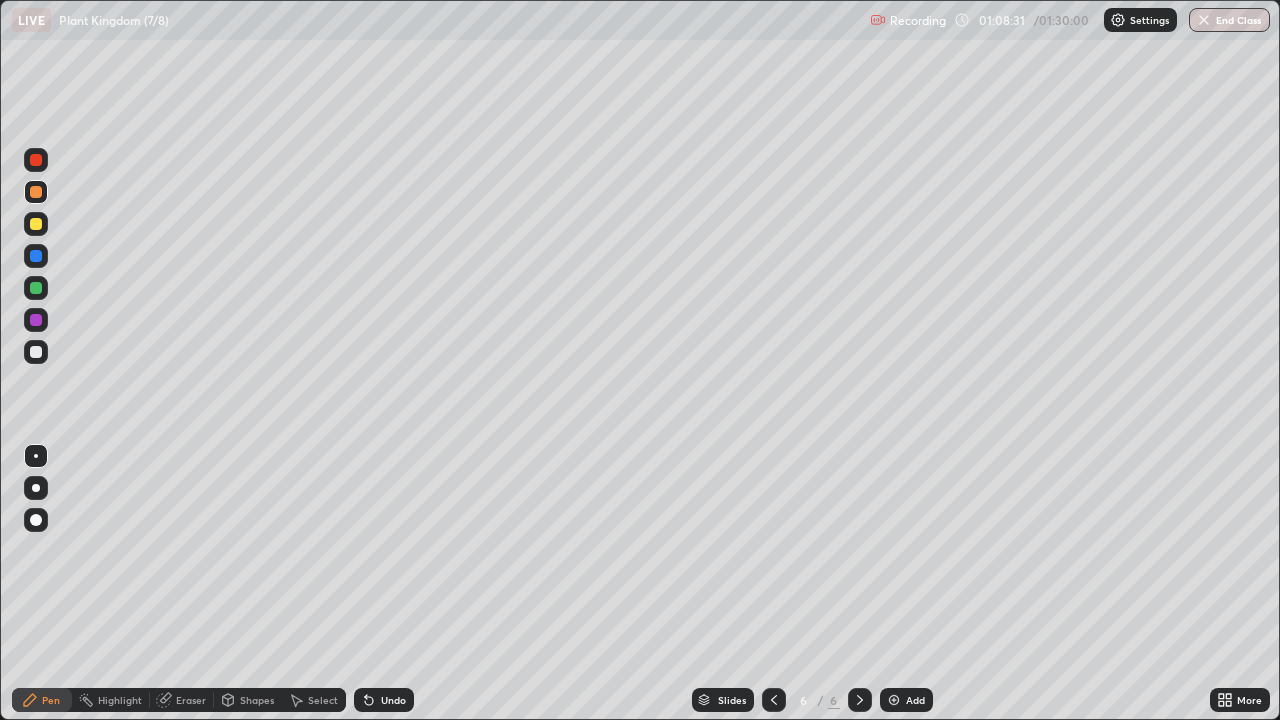 click at bounding box center (36, 352) 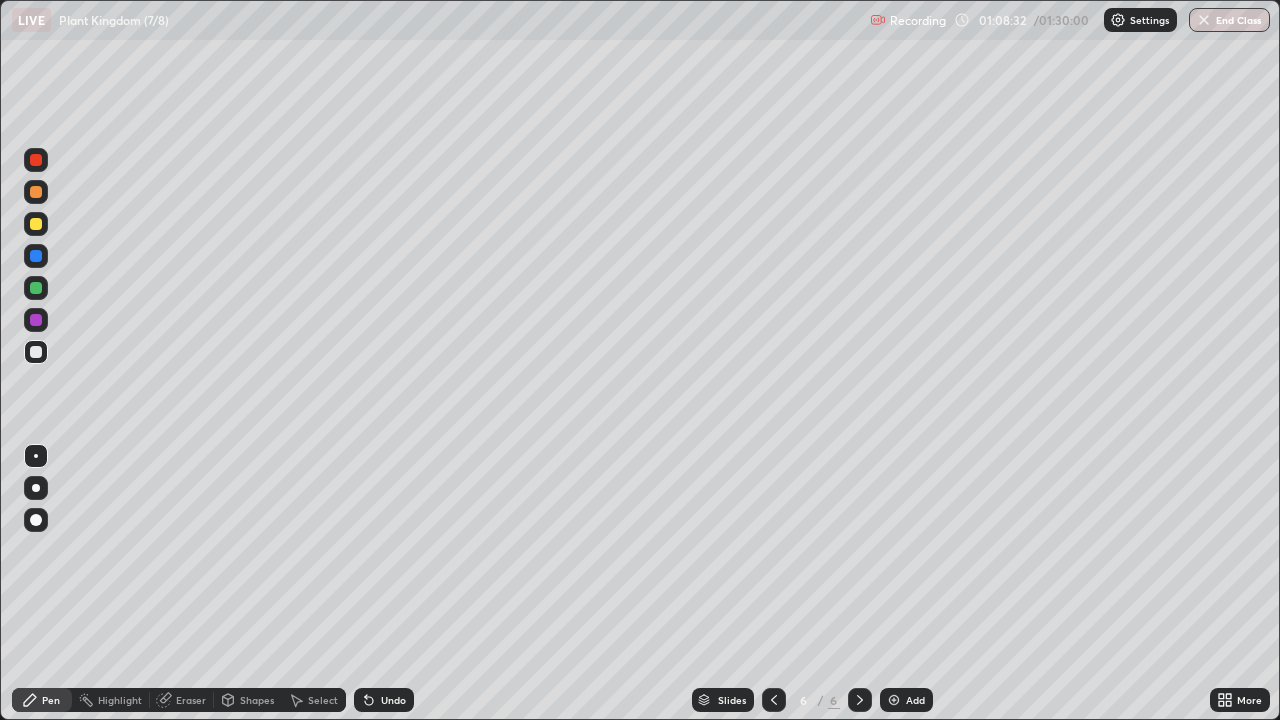 click at bounding box center [36, 288] 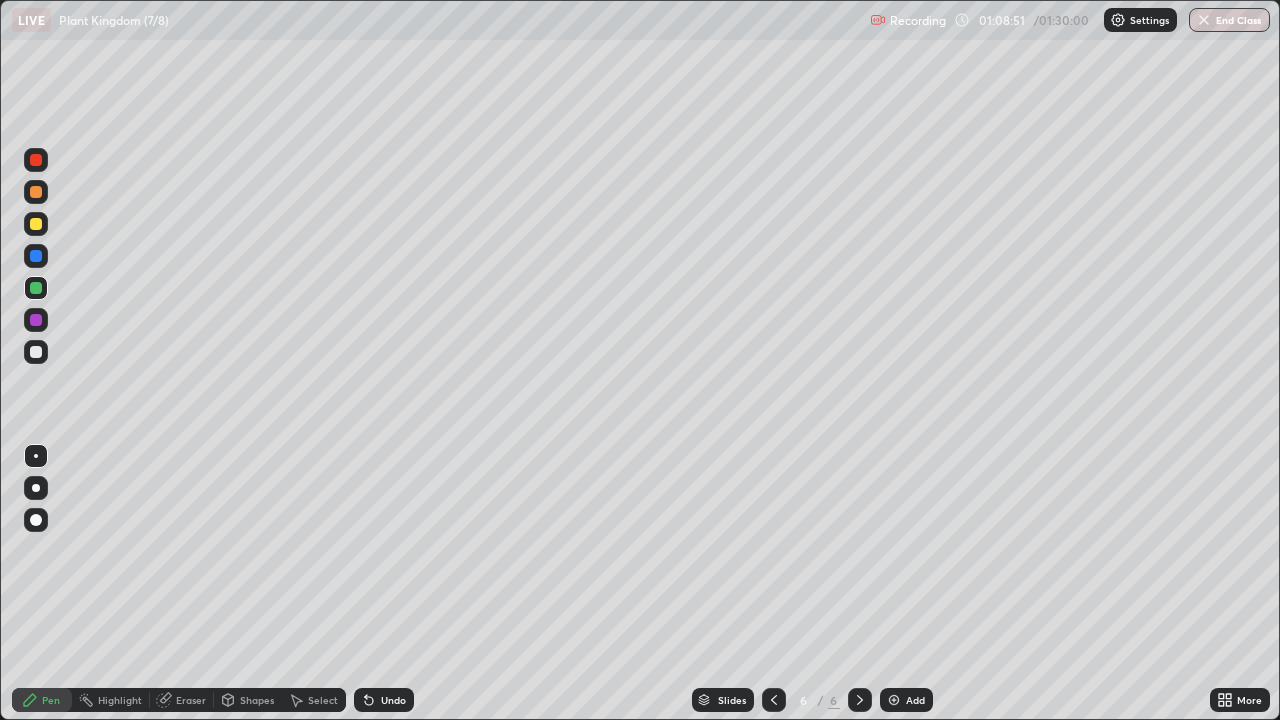 click at bounding box center [36, 352] 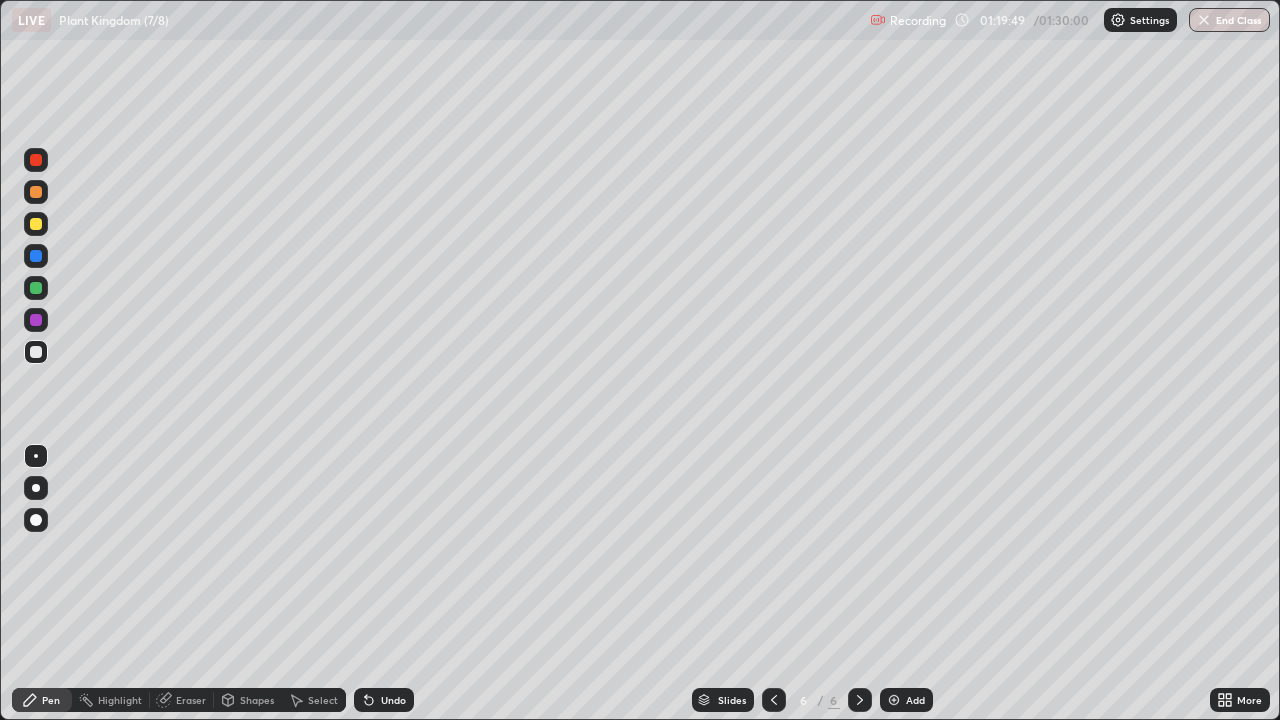 click at bounding box center [1204, 20] 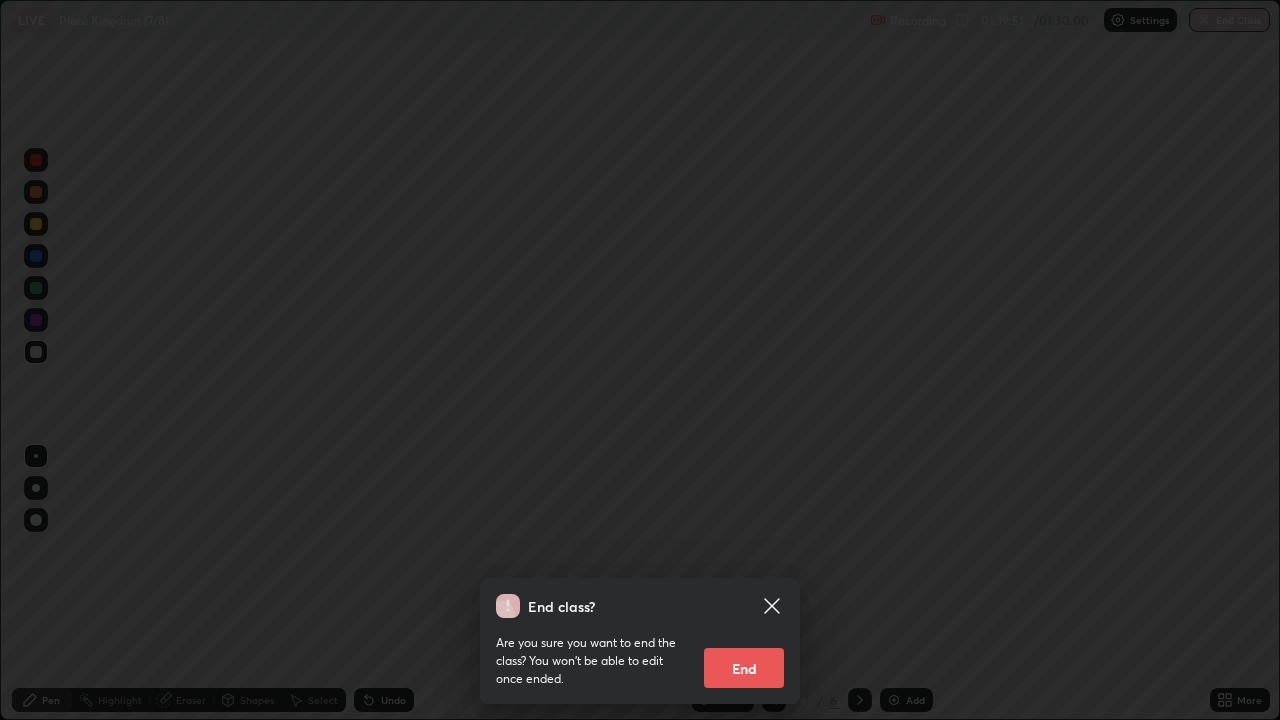 click on "End" at bounding box center (744, 668) 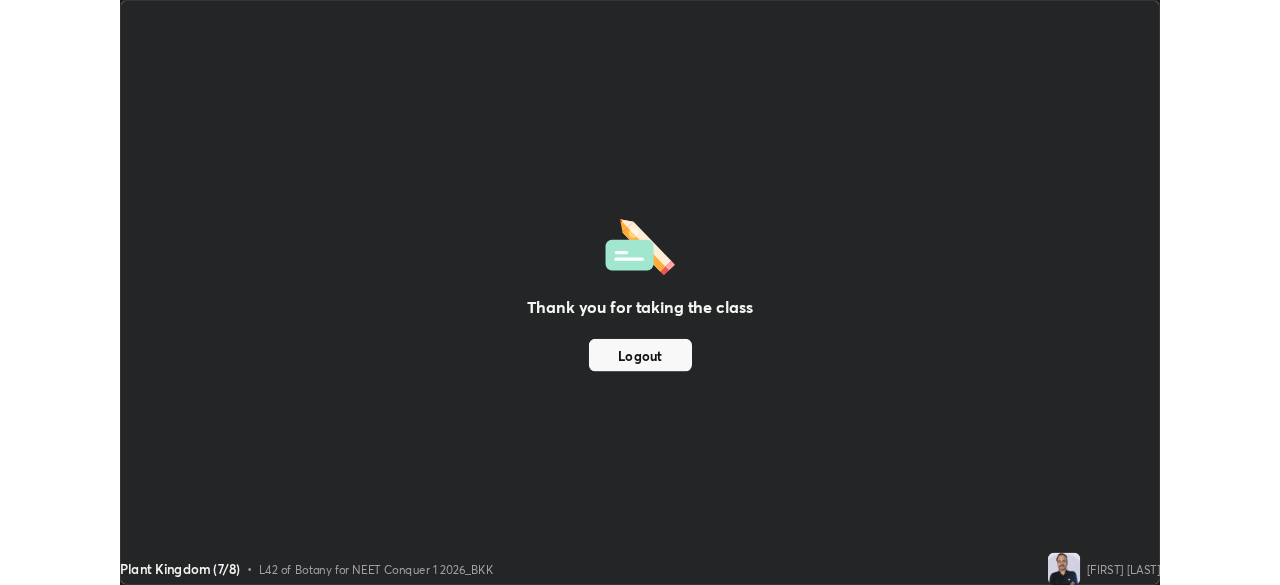scroll, scrollTop: 585, scrollLeft: 1280, axis: both 